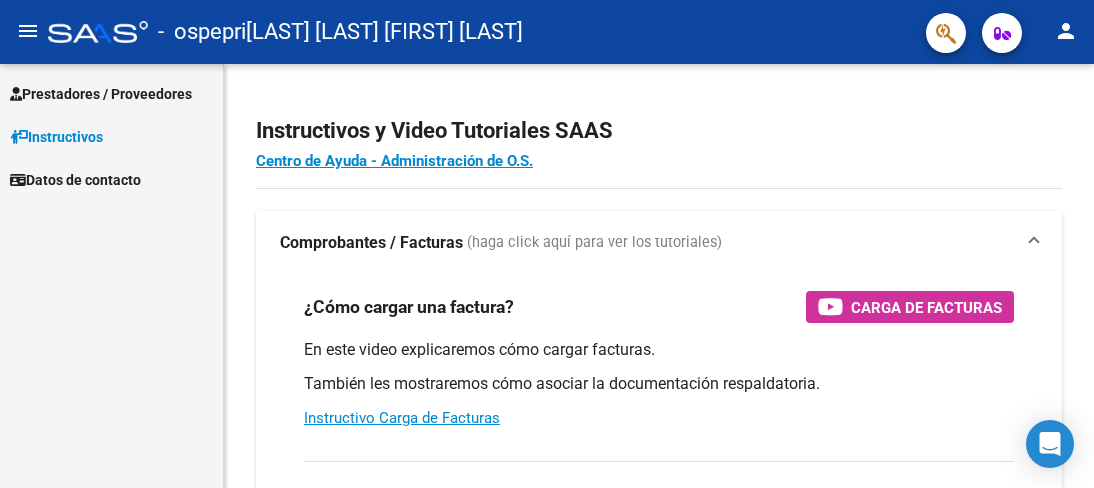 scroll, scrollTop: 0, scrollLeft: 0, axis: both 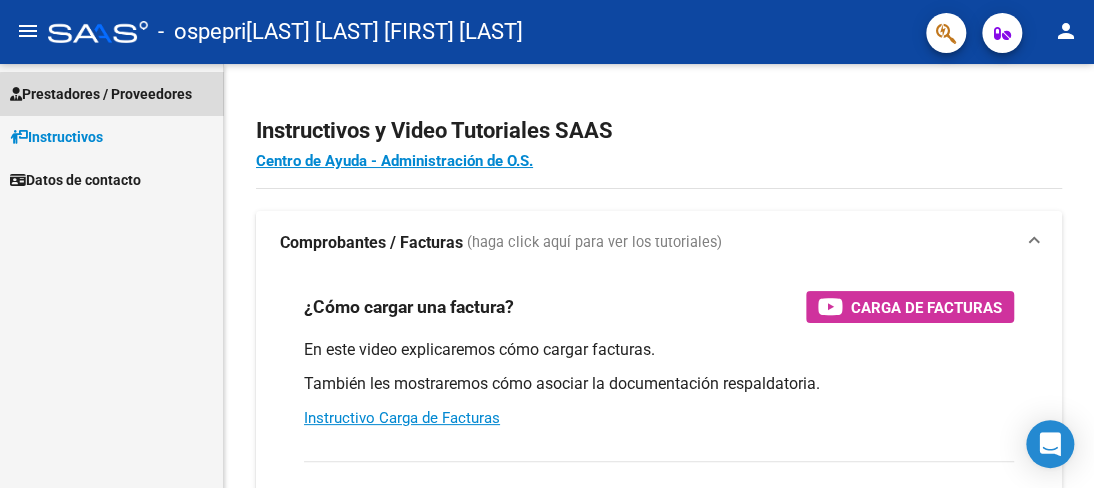 click on "Prestadores / Proveedores" at bounding box center [101, 94] 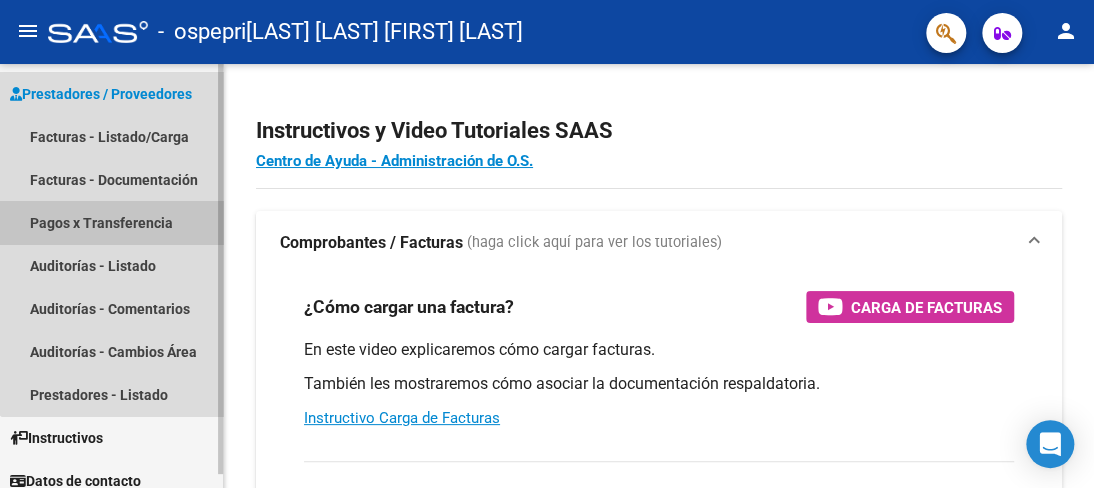 click on "Pagos x Transferencia" at bounding box center (111, 222) 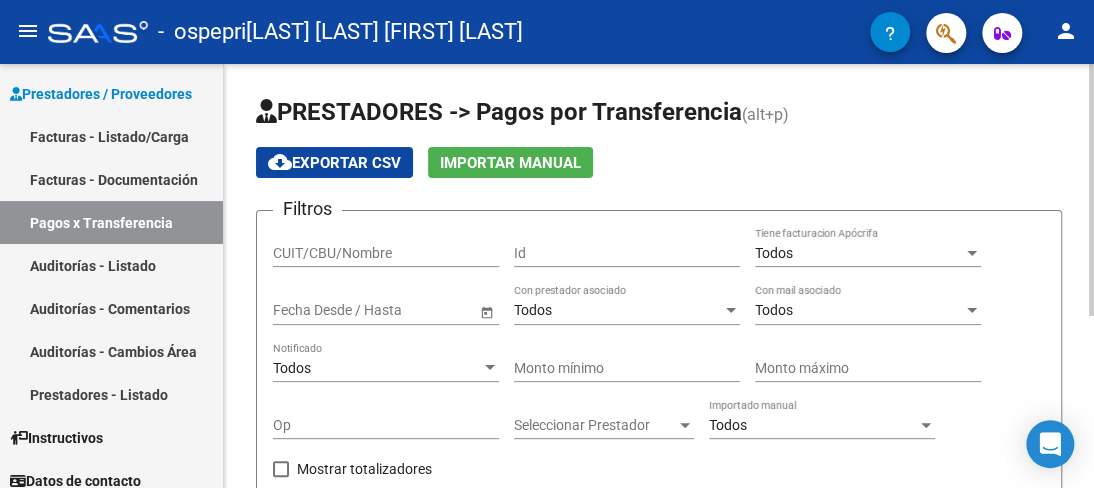 click on "PRESTADORES -> Pagos por Transferencia (alt+p) cloud_download  Exportar CSV   Importar Manual Filtros CUIT/CBU/Nombre Id Todos Tiene facturacion Apócrifa Start date – End date Fecha Desde / Hasta Todos Con prestador asociado Todos Con mail asociado Todos Notificado Monto mínimo Monto máximo Op Seleccionar Prestador Seleccionar Prestador Todos Importado manual    Mostrar totalizadores  search  Buscar Comprobante  delete  Borrar Filtros  ID Fecha Transf. Prestador asociado Monto OP Notificado C/Mail Creado Acciones No data to display  0 total   1" 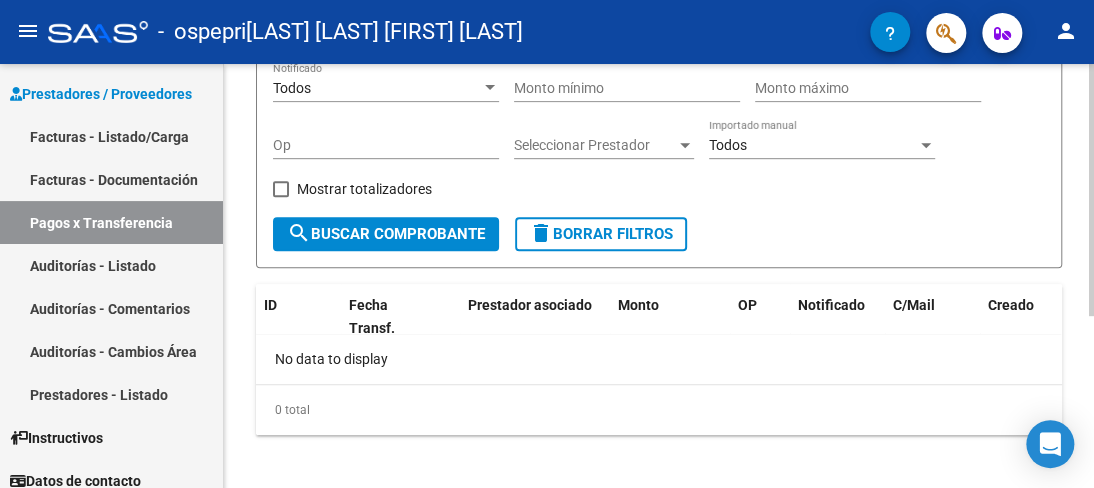 scroll, scrollTop: 289, scrollLeft: 0, axis: vertical 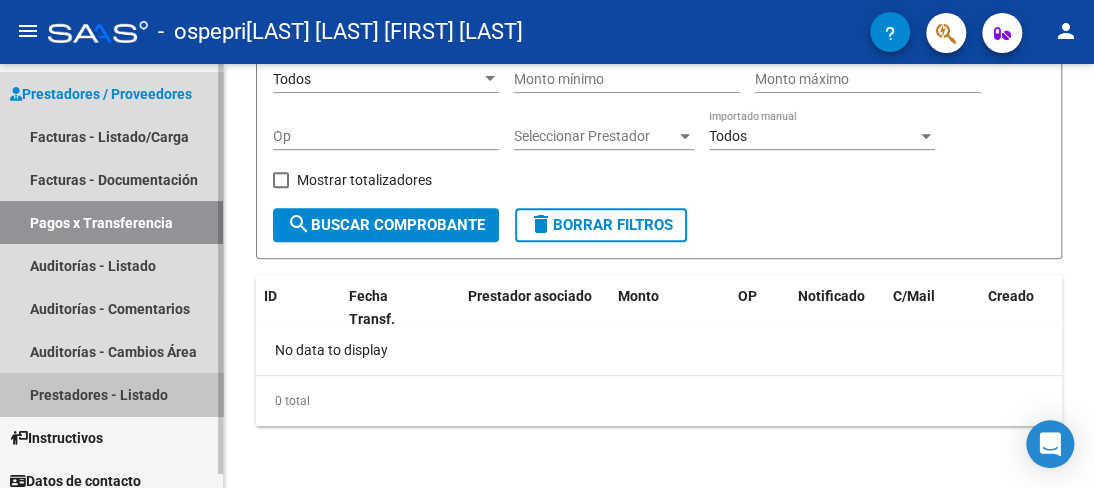 click on "Prestadores - Listado" at bounding box center (111, 394) 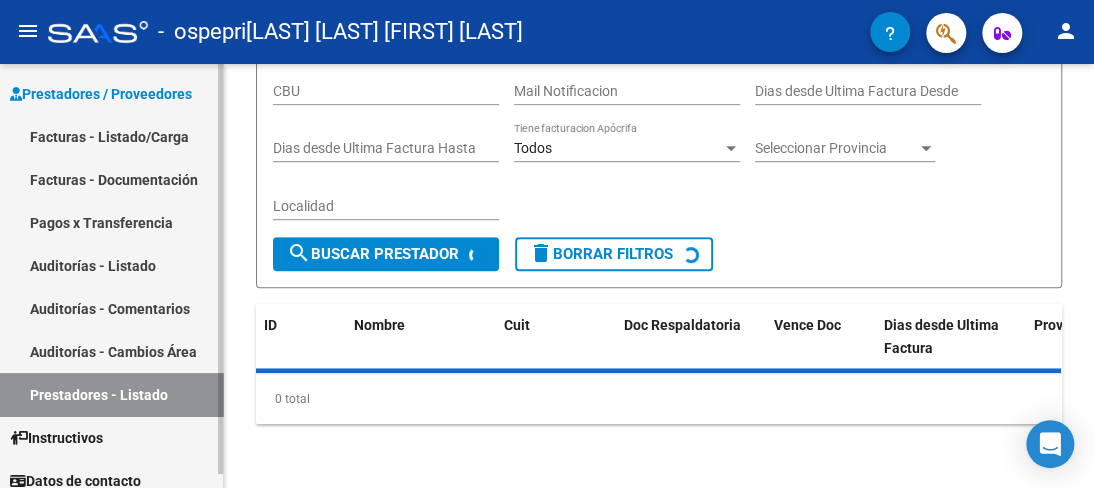 scroll, scrollTop: 0, scrollLeft: 0, axis: both 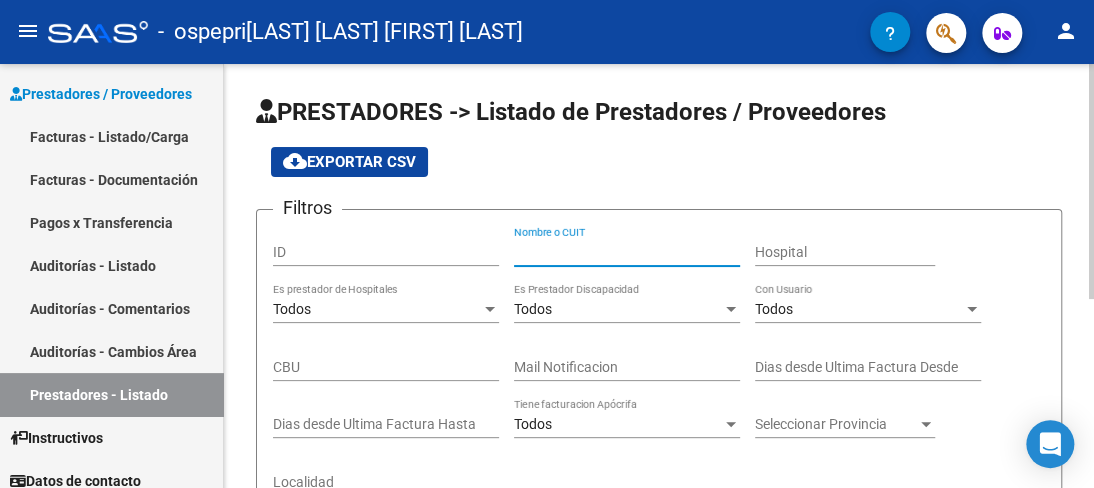 click on "Nombre o CUIT" at bounding box center [627, 252] 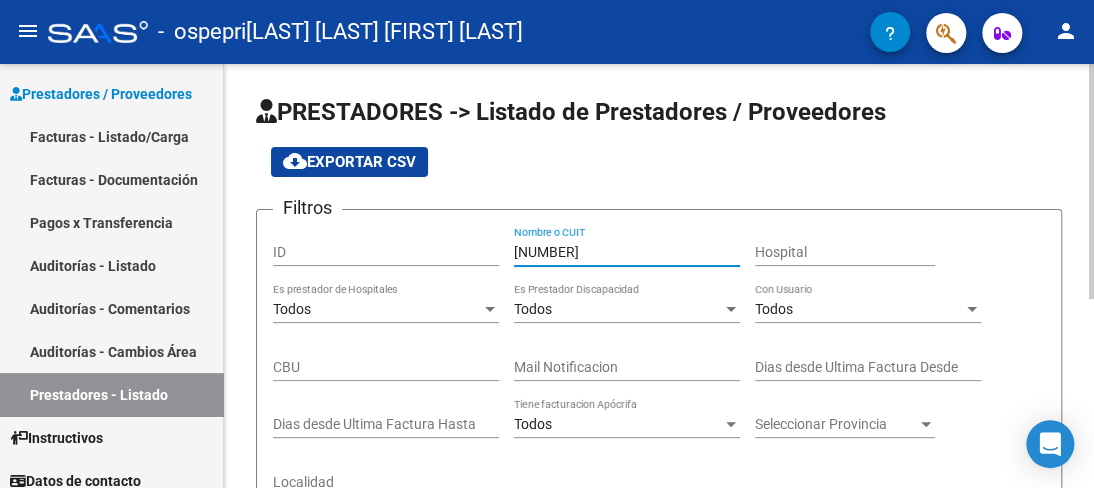 type on "[CUIT]" 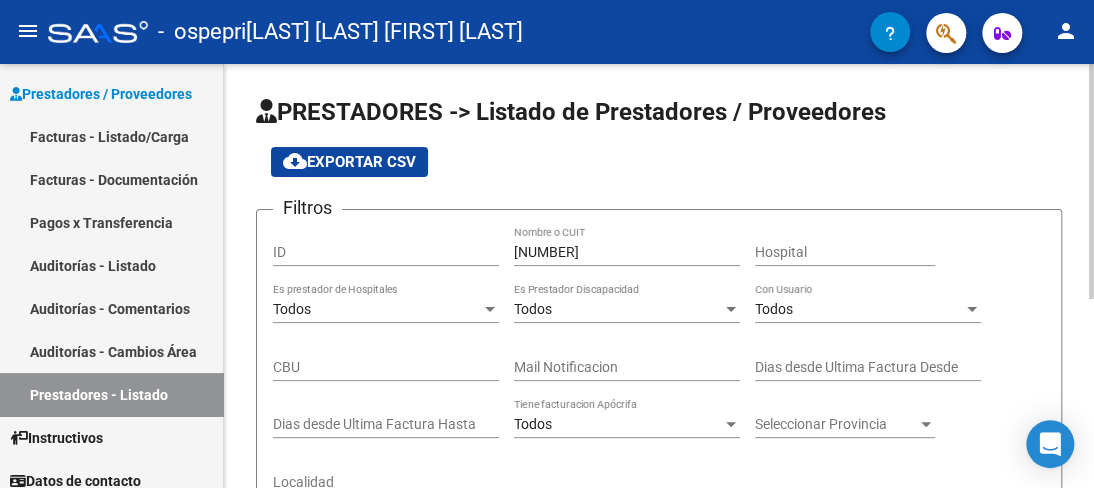 click on "PRESTADORES -> Listado de Prestadores / Proveedores cloud_download  Exportar CSV  Filtros ID 23261489244 Nombre o CUIT Hospital Todos Es prestador de Hospitales Todos Es Prestador Discapacidad Todos Con Usuario CBU Mail Notificacion Dias desde Ultima Factura Desde Dias desde Ultima Factura Hasta Todos Tiene facturacion Apócrifa Seleccionar Provincia Seleccionar Provincia Localidad search  Buscar Prestador  delete  Borrar Filtros  ID Nombre Cuit Doc Respaldatoria Vence Doc Dias desde Ultima Factura Provincia Localidad Creado 198090  ACUÑA GIMENEZ MARIANA JUDITH  23261489244 31 Neuquen NEUQUEN 19/11/2024  1 total   1" 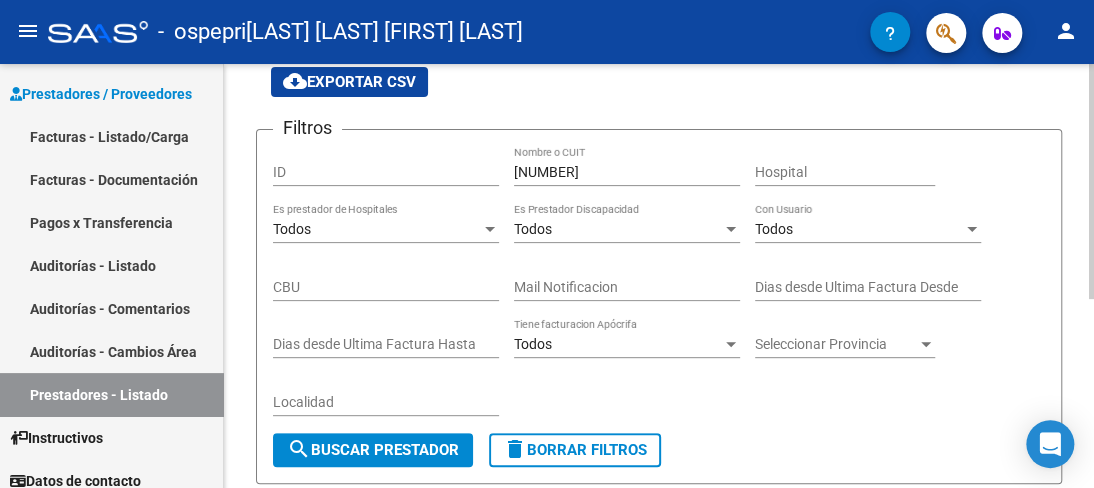 scroll, scrollTop: 120, scrollLeft: 0, axis: vertical 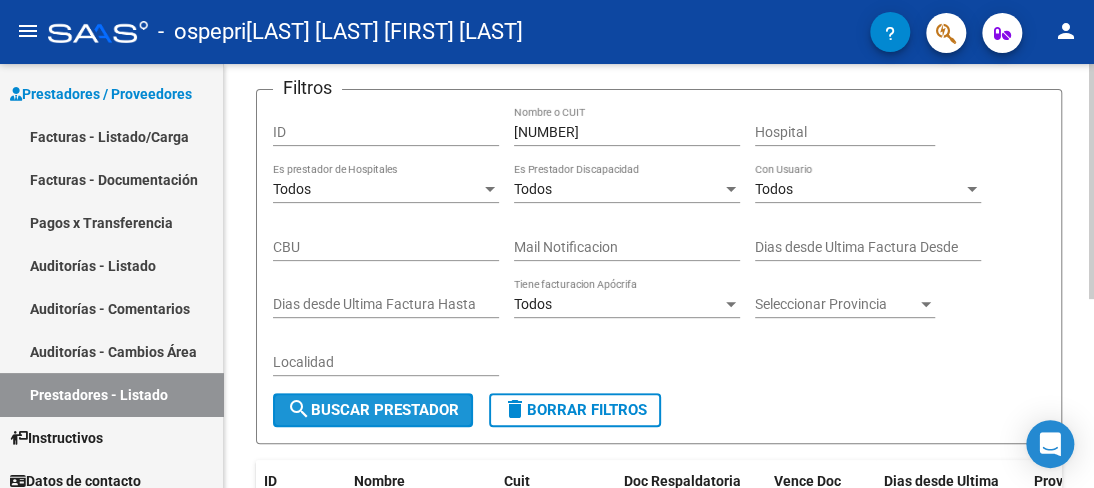 click on "search  Buscar Prestador" 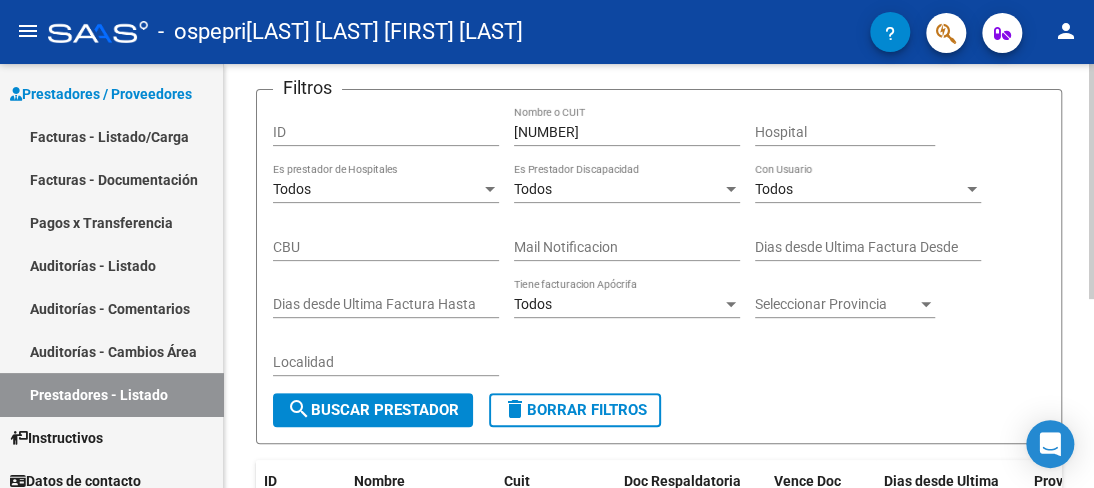 click on "PRESTADORES -> Listado de Prestadores / Proveedores cloud_download  Exportar CSV  Filtros ID 23261489244 Nombre o CUIT Hospital Todos Es prestador de Hospitales Todos Es Prestador Discapacidad Todos Con Usuario CBU Mail Notificacion Dias desde Ultima Factura Desde Dias desde Ultima Factura Hasta Todos Tiene facturacion Apócrifa Seleccionar Provincia Seleccionar Provincia Localidad search  Buscar Prestador  delete  Borrar Filtros  ID Nombre Cuit Doc Respaldatoria Vence Doc Dias desde Ultima Factura Provincia Localidad Creado 198090  ACUÑA GIMENEZ MARIANA JUDITH  23261489244 31 Neuquen NEUQUEN 19/11/2024  1 total   1" 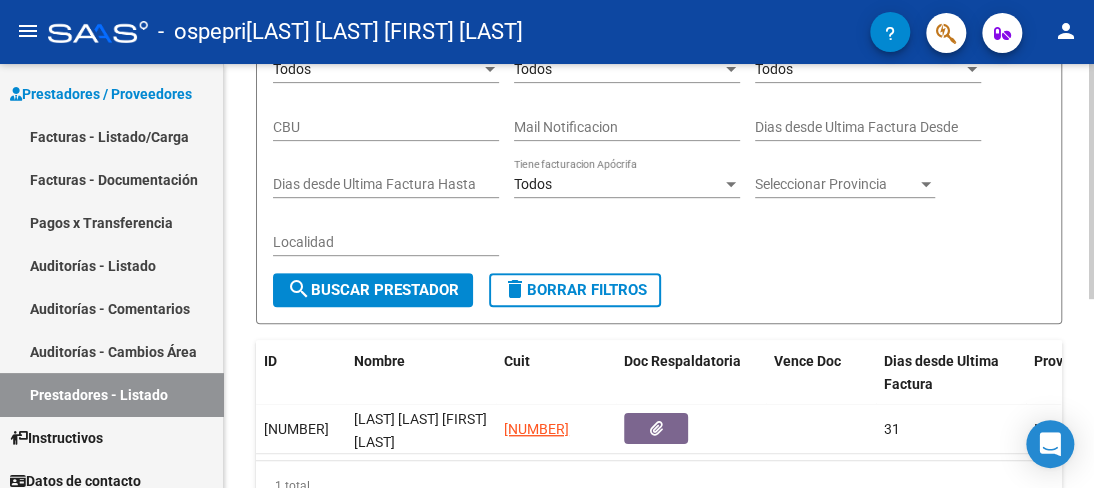 scroll, scrollTop: 280, scrollLeft: 0, axis: vertical 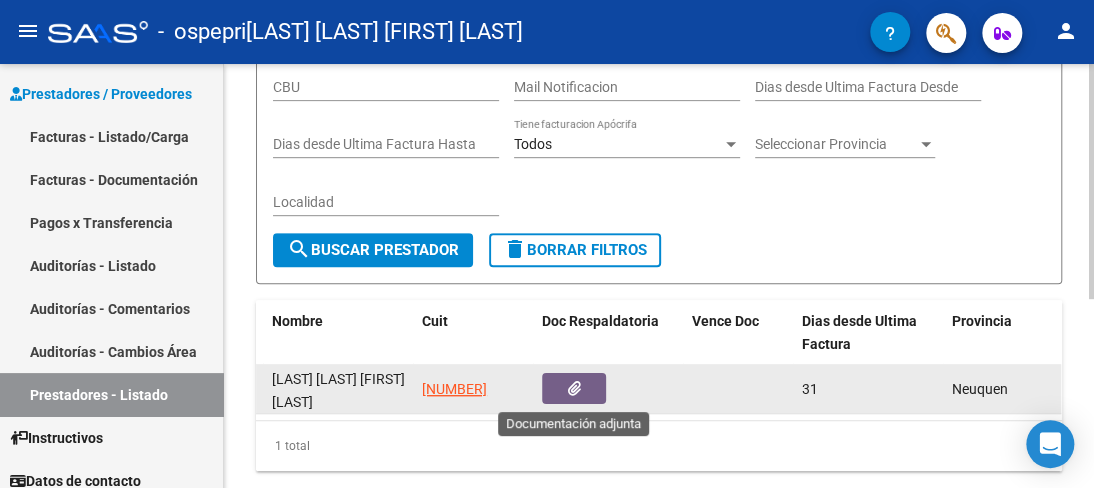 click 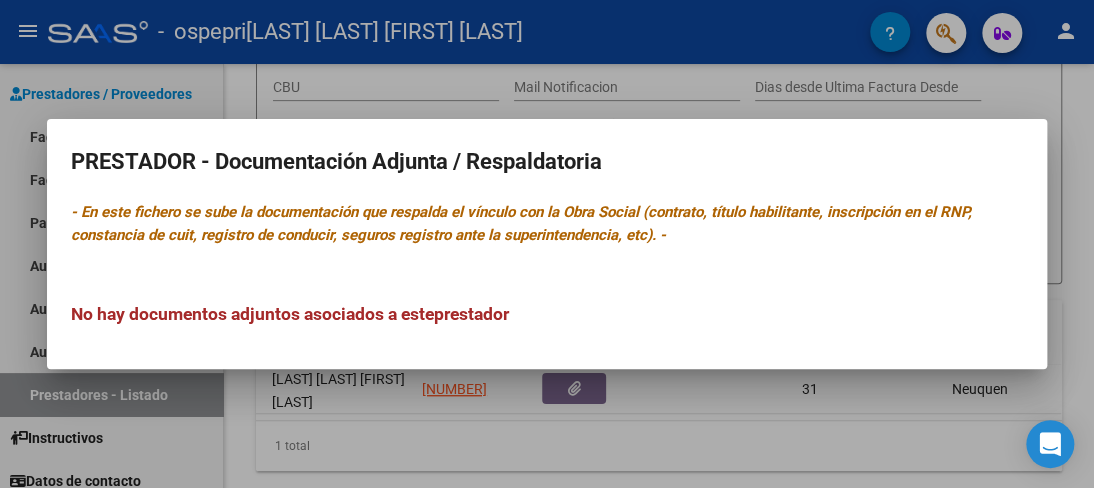 click at bounding box center (547, 244) 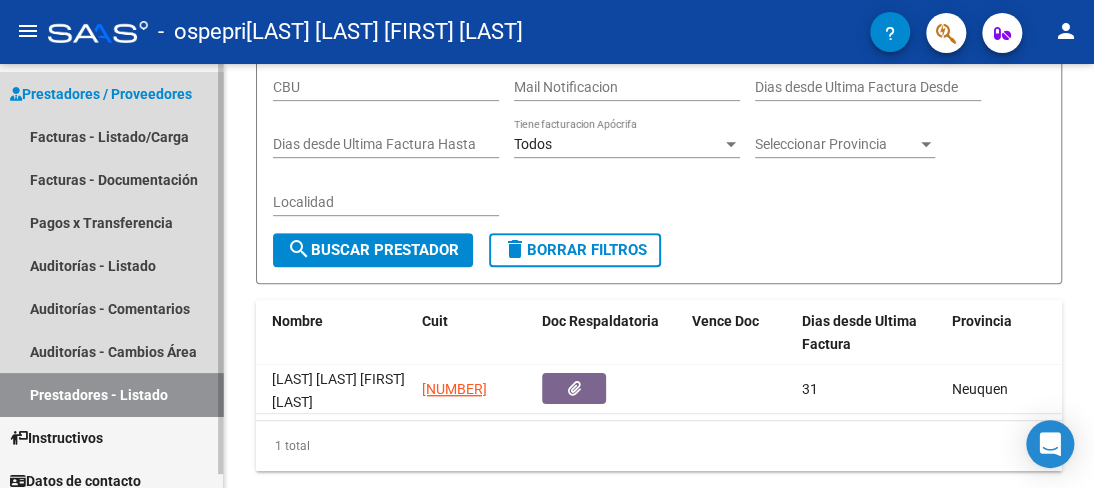 click on "Prestadores / Proveedores" at bounding box center [101, 94] 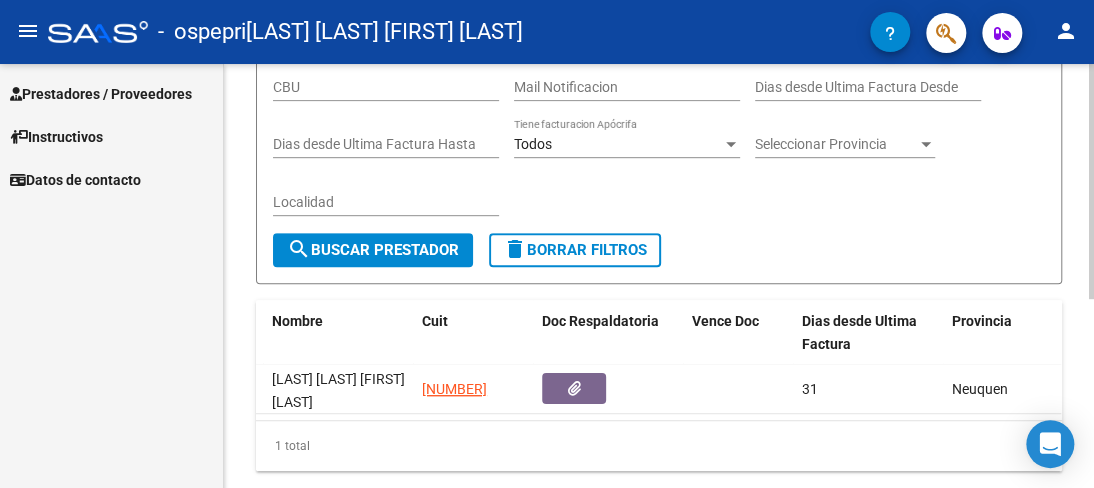click on "PRESTADORES -> Listado de Prestadores / Proveedores cloud_download  Exportar CSV  Filtros ID 23261489244 Nombre o CUIT Hospital Todos Es prestador de Hospitales Todos Es Prestador Discapacidad Todos Con Usuario CBU Mail Notificacion Dias desde Ultima Factura Desde Dias desde Ultima Factura Hasta Todos Tiene facturacion Apócrifa Seleccionar Provincia Seleccionar Provincia Localidad search  Buscar Prestador  delete  Borrar Filtros  ID Nombre Cuit Doc Respaldatoria Vence Doc Dias desde Ultima Factura Provincia Localidad Creado 198090  ACUÑA GIMENEZ MARIANA JUDITH  23261489244 31 Neuquen NEUQUEN 19/11/2024  1 total   1" 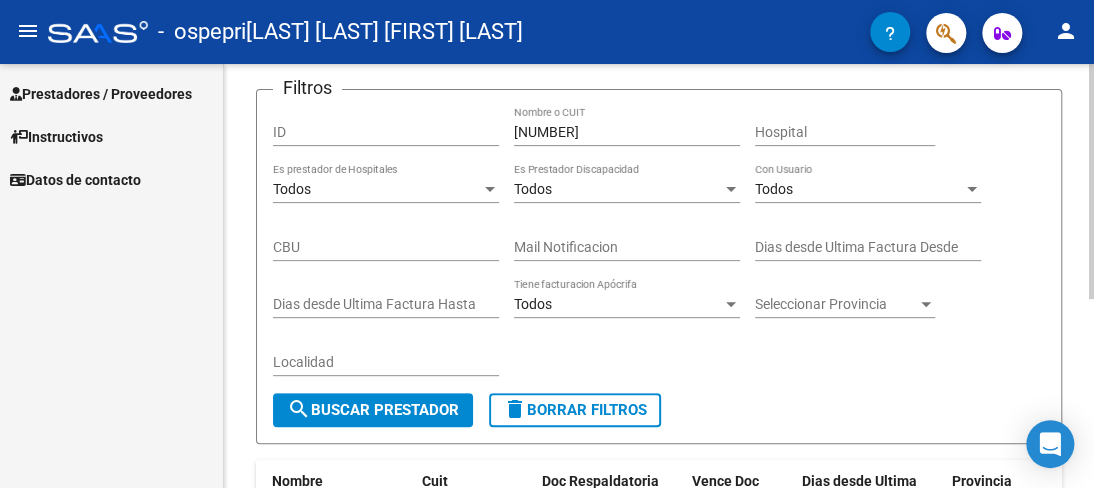 scroll, scrollTop: 0, scrollLeft: 0, axis: both 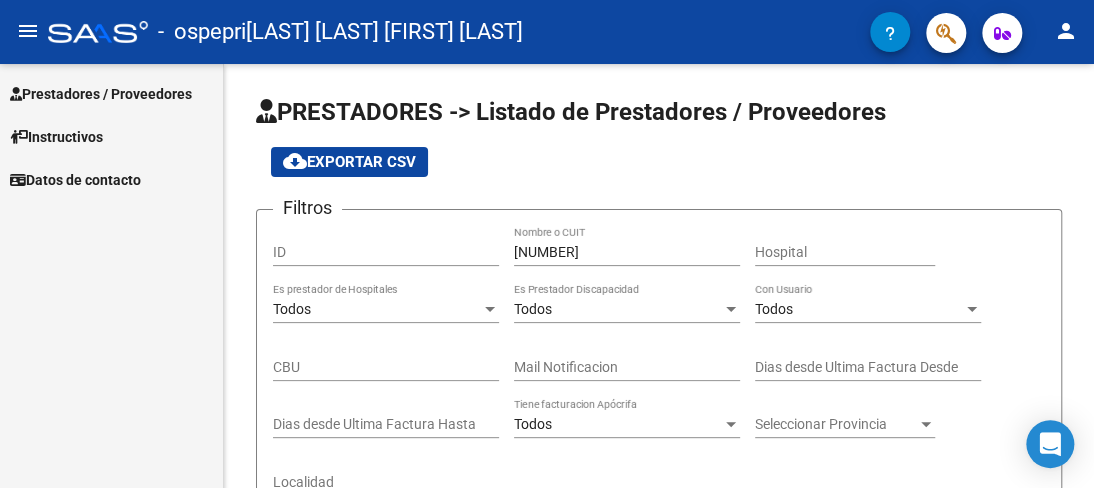 click on "menu" 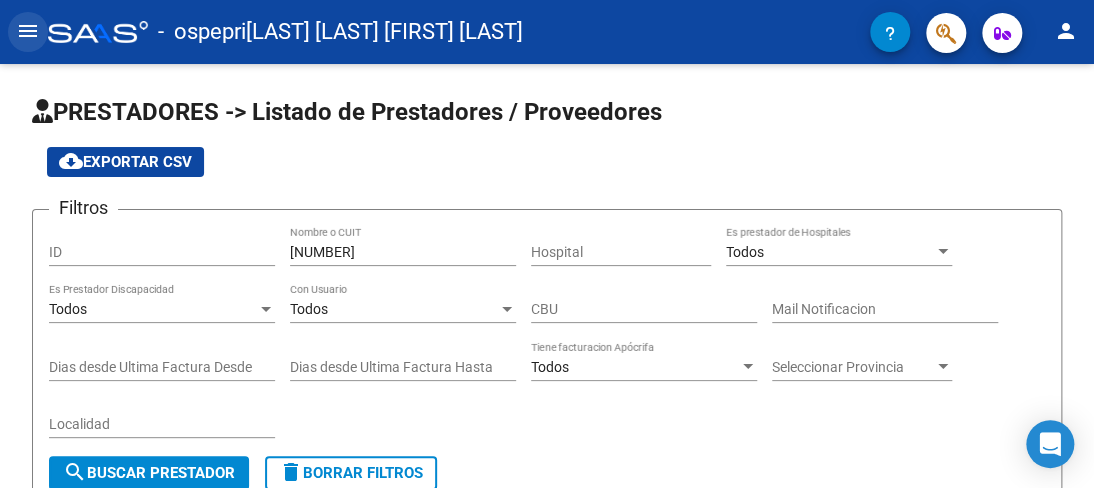 click on "menu" 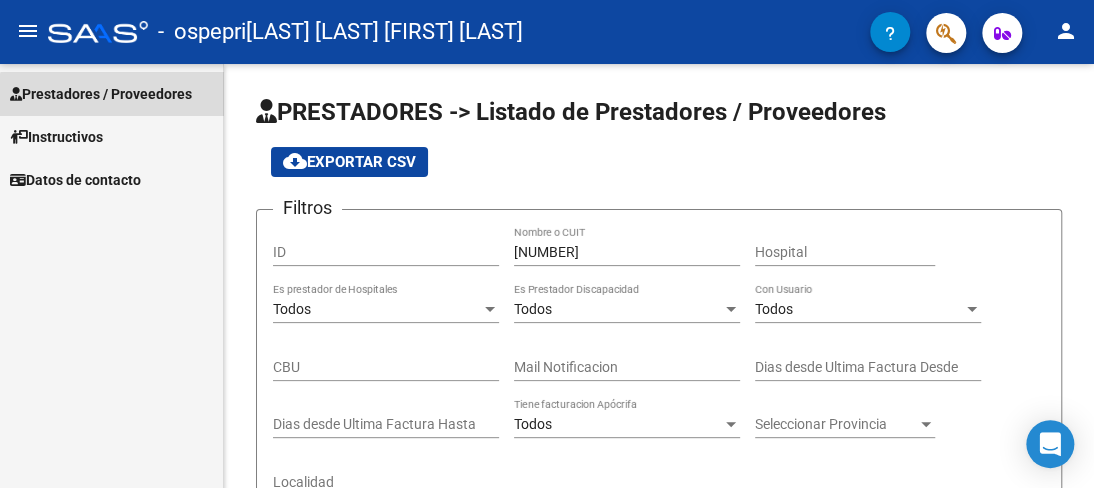click on "Prestadores / Proveedores" at bounding box center [111, 93] 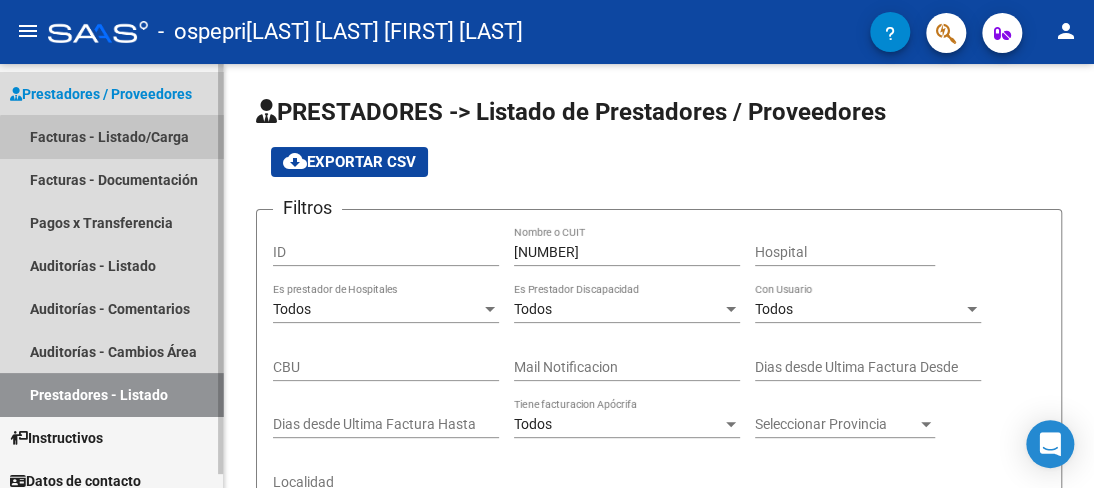 click on "Facturas - Listado/Carga" at bounding box center [111, 136] 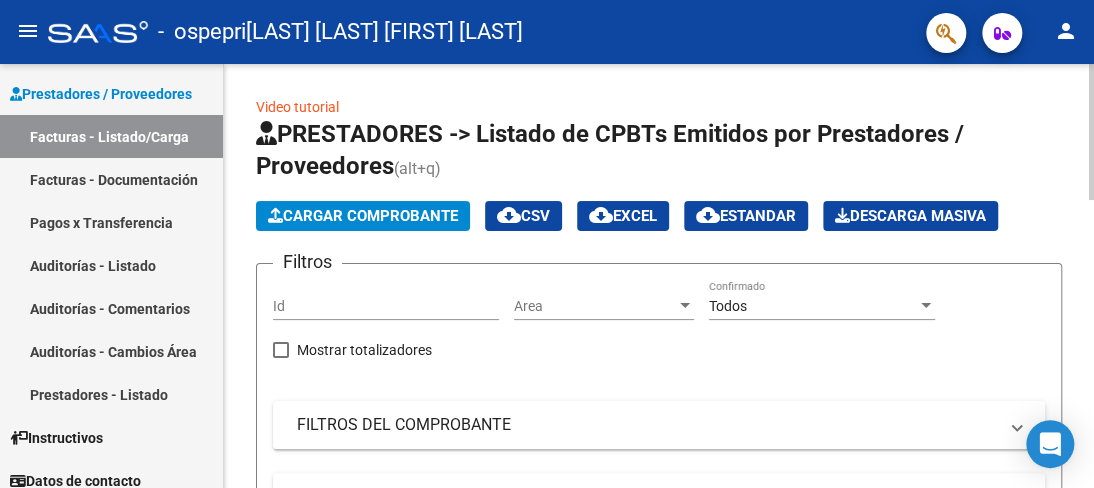 scroll, scrollTop: 14, scrollLeft: 0, axis: vertical 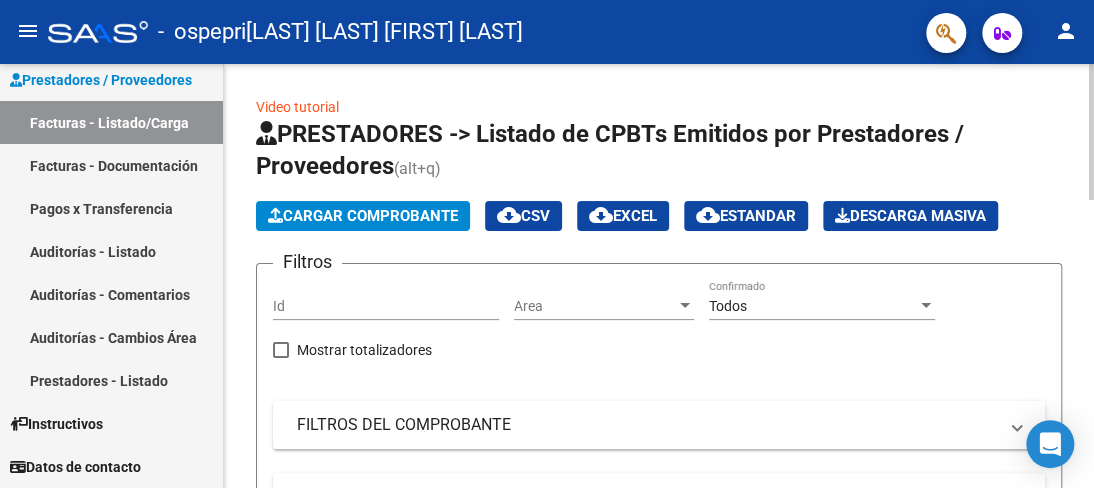 click on "PRESTADORES -> Listado de CPBTs Emitidos por Prestadores / Proveedores (alt+q)   Cargar Comprobante
cloud_download  CSV  cloud_download  EXCEL  cloud_download  Estandar   Descarga Masiva
Filtros Id Area Area Todos Confirmado   Mostrar totalizadores   FILTROS DEL COMPROBANTE  Comprobante Tipo Comprobante Tipo Start date – End date Fec. Comprobante Desde / Hasta Días Emisión Desde(cant. días) Días Emisión Hasta(cant. días) CUIT / Razón Social Pto. Venta Nro. Comprobante Código SSS CAE Válido CAE Válido Todos Cargado Módulo Hosp. Todos Tiene facturacion Apócrifa Hospital Refes  FILTROS DE INTEGRACION  Período De Prestación Campos del Archivo de Rendición Devuelto x SSS (dr_envio) Todos Rendido x SSS (dr_envio) Tipo de Registro Tipo de Registro Período Presentación Período Presentación Campos del Legajo Asociado (preaprobación) Afiliado Legajo (cuil/nombre) Todos Solo facturas preaprobadas  MAS FILTROS  Todos Con Doc. Respaldatoria Todos Con Trazabilidad Todos Asociado a Expediente Sur" 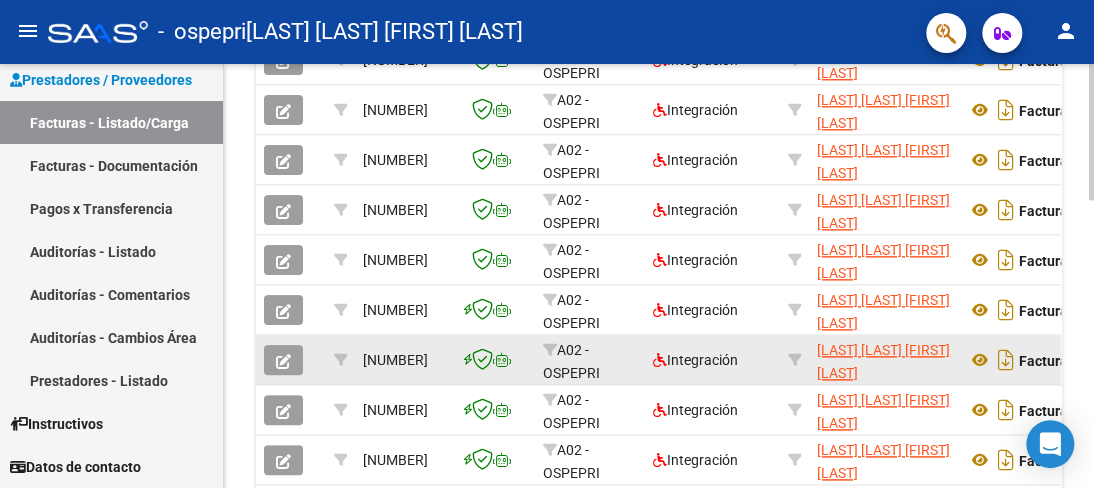 scroll, scrollTop: 902, scrollLeft: 0, axis: vertical 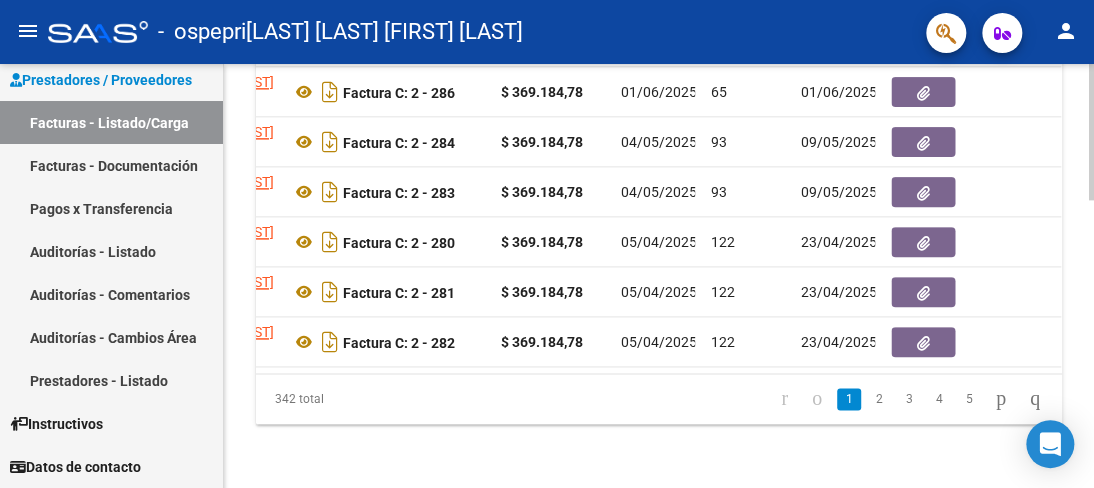 click on "Video tutorial   PRESTADORES -> Listado de CPBTs Emitidos por Prestadores / Proveedores (alt+q)   Cargar Comprobante
cloud_download  CSV  cloud_download  EXCEL  cloud_download  Estandar   Descarga Masiva
Filtros Id Area Area Todos Confirmado   Mostrar totalizadores   FILTROS DEL COMPROBANTE  Comprobante Tipo Comprobante Tipo Start date – End date Fec. Comprobante Desde / Hasta Días Emisión Desde(cant. días) Días Emisión Hasta(cant. días) CUIT / Razón Social Pto. Venta Nro. Comprobante Código SSS CAE Válido CAE Válido Todos Cargado Módulo Hosp. Todos Tiene facturacion Apócrifa Hospital Refes  FILTROS DE INTEGRACION  Período De Prestación Campos del Archivo de Rendición Devuelto x SSS (dr_envio) Todos Rendido x SSS (dr_envio) Tipo de Registro Tipo de Registro Período Presentación Período Presentación Campos del Legajo Asociado (preaprobación) Afiliado Legajo (cuil/nombre) Todos Solo facturas preaprobadas  MAS FILTROS  Todos Con Doc. Respaldatoria Todos Con Trazabilidad Todos – –" 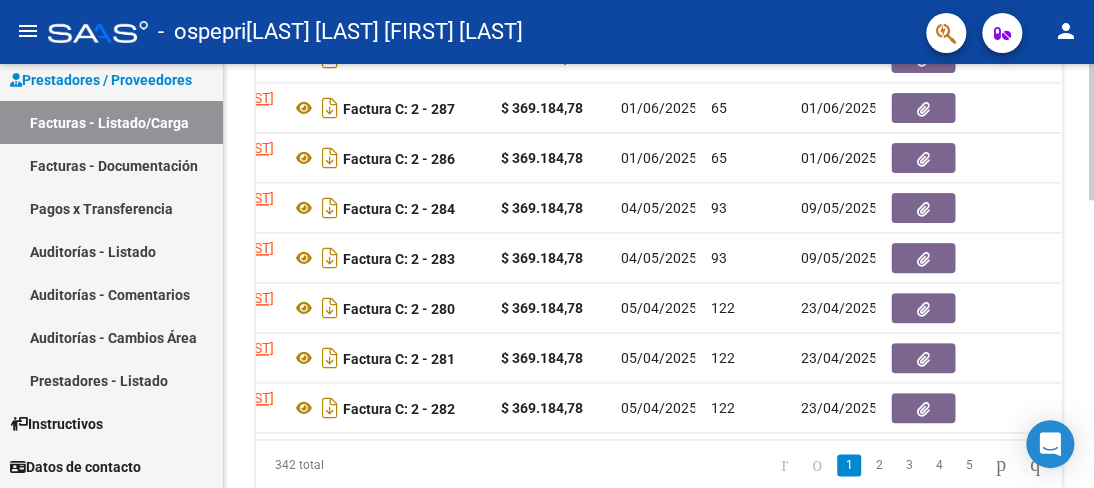 scroll, scrollTop: 862, scrollLeft: 0, axis: vertical 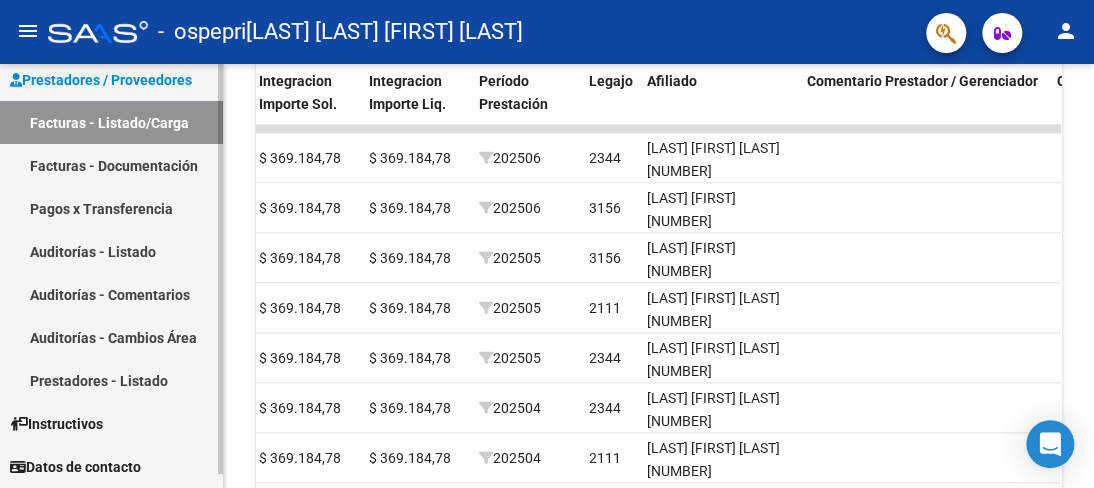 click on "Instructivos" at bounding box center [56, 424] 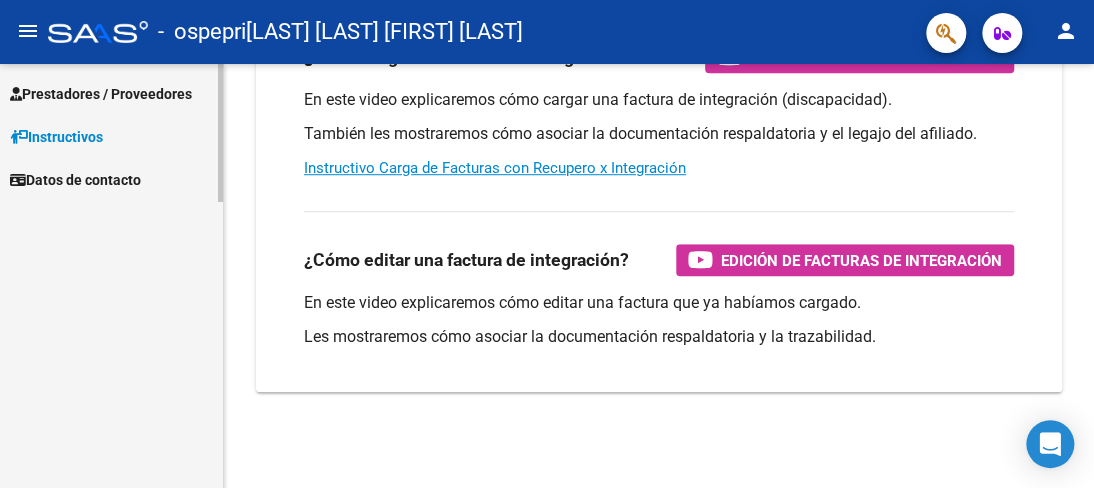 scroll, scrollTop: 452, scrollLeft: 0, axis: vertical 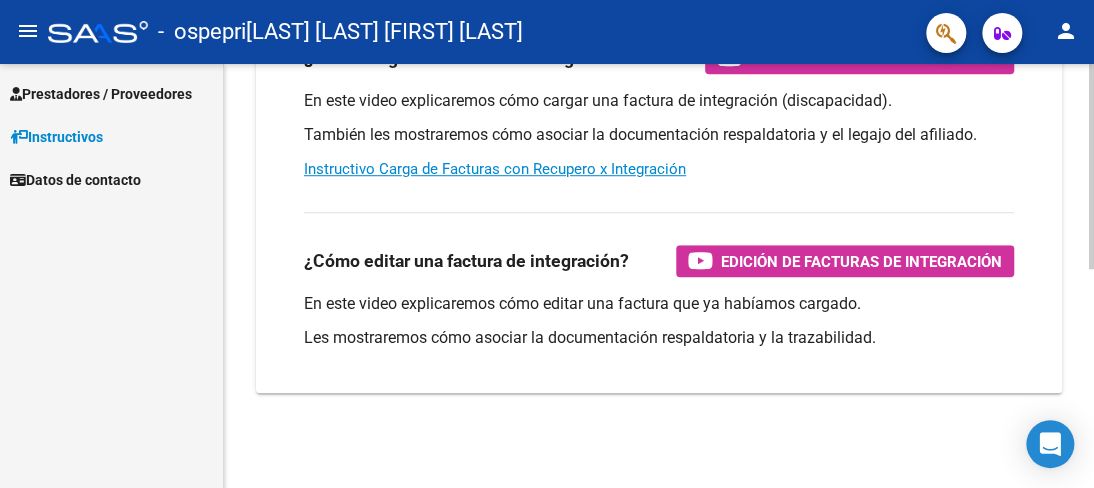 click on "Instructivos y Video Tutoriales SAAS Centro de Ayuda - Administración de O.S. Comprobantes / Facturas     (haga click aquí para ver los tutoriales) ¿Cómo cargar una factura?    Carga de Facturas En este video explicaremos cómo cargar facturas. También les mostraremos cómo asociar la documentación respaldatoria. Instructivo Carga de Facturas ¿Cómo cargar una factura de integración?    Carga de Facturas Integración En este video explicaremos cómo cargar una factura de integración (discapacidad). También les mostraremos cómo asociar la documentación respaldatoria y el legajo del afiliado. Instructivo Carga de Facturas con Recupero x Integración ¿Cómo editar una factura de integración?    Edición de Facturas de integración En este video explicaremos cómo editar una factura que ya habíamos cargado. Les mostraremos cómo asociar la documentación respaldatoria y la trazabilidad." 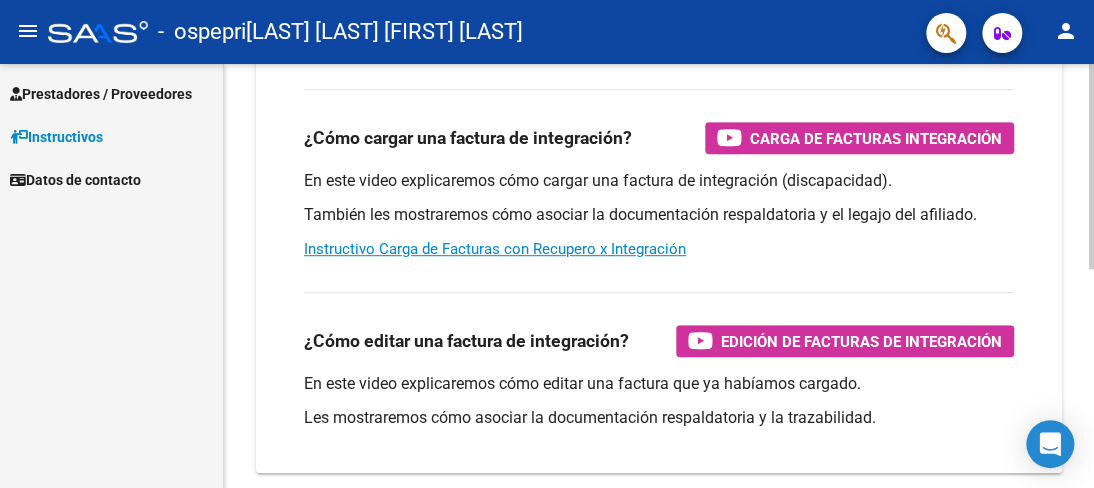 scroll, scrollTop: 332, scrollLeft: 0, axis: vertical 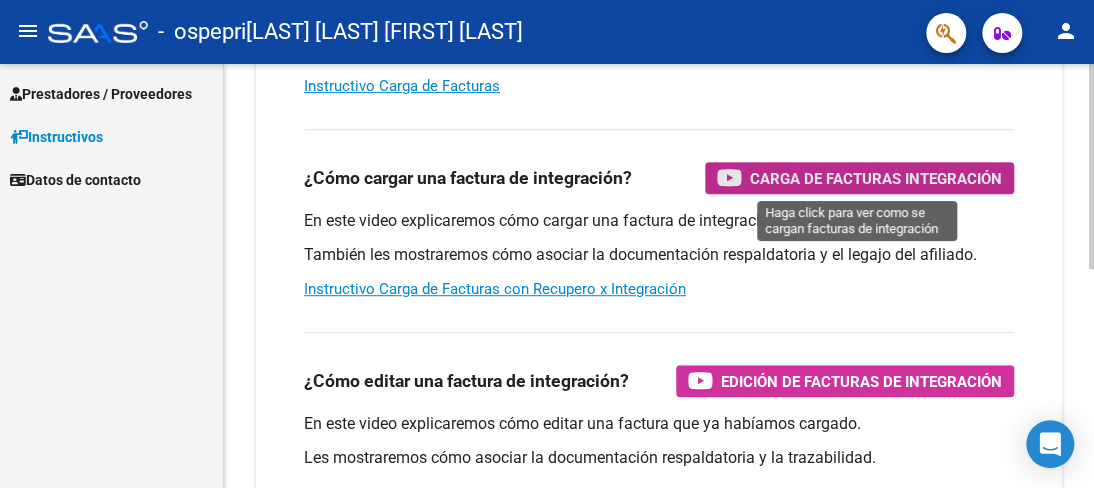 click on "Carga de Facturas Integración" at bounding box center [876, 178] 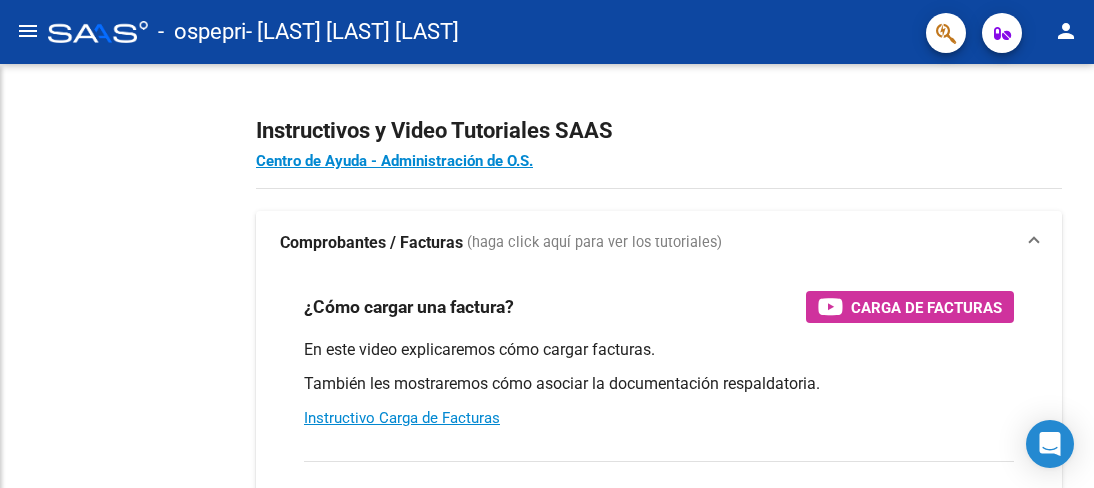 scroll, scrollTop: 0, scrollLeft: 0, axis: both 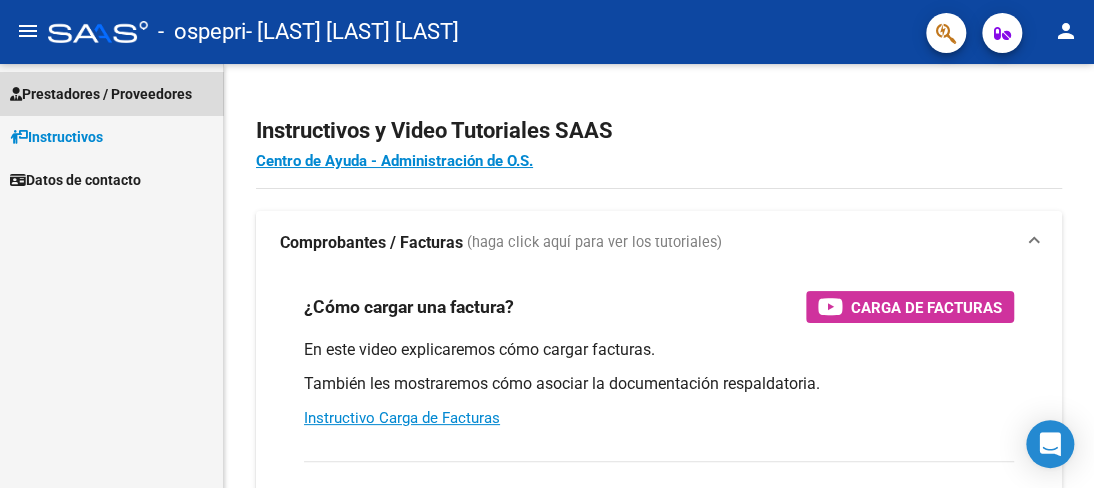 click on "Prestadores / Proveedores" at bounding box center (101, 94) 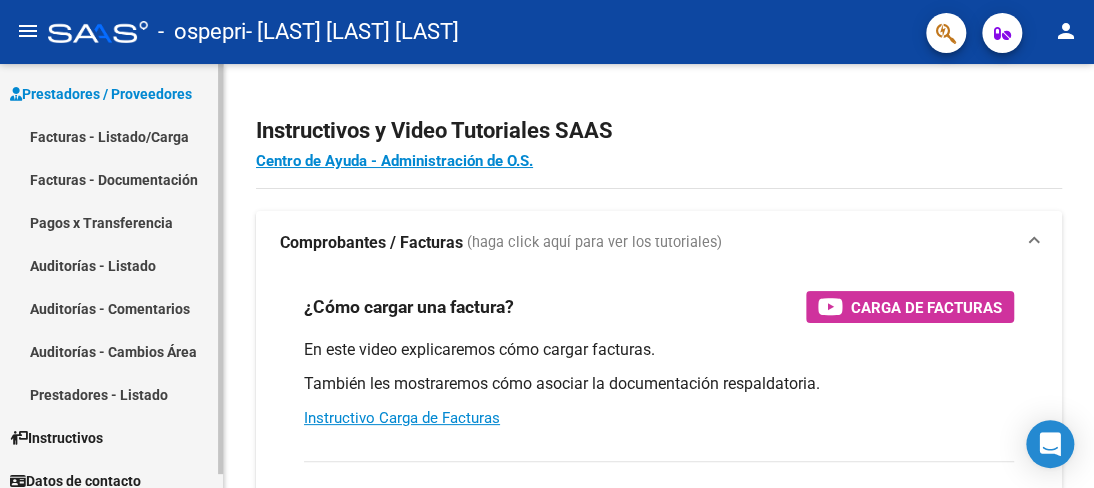 click on "Facturas - Listado/Carga" at bounding box center [111, 136] 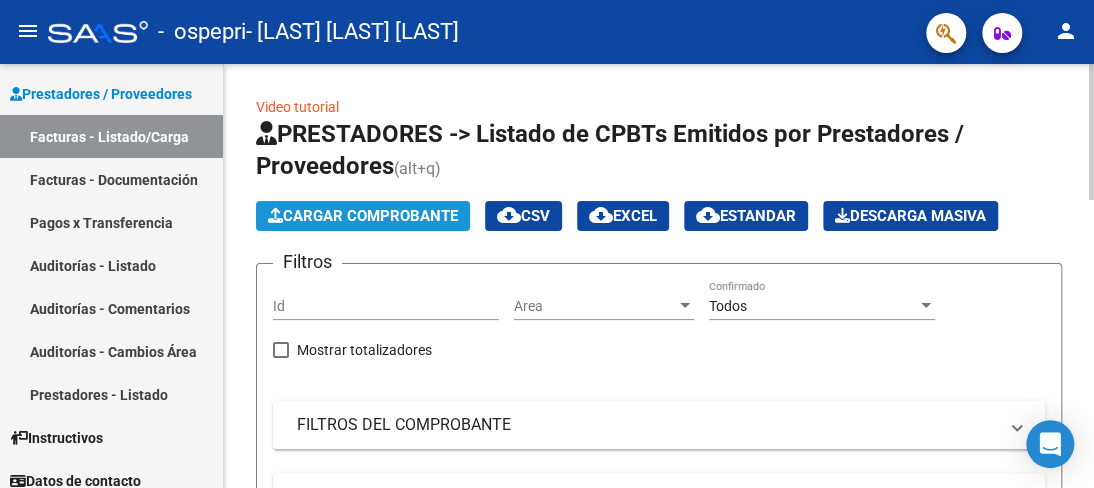 click on "Cargar Comprobante" 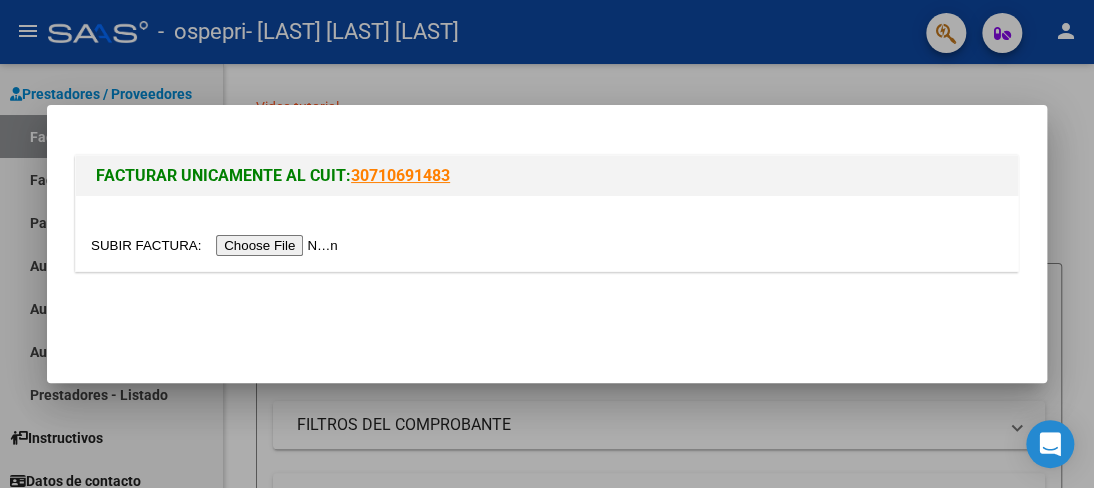 click at bounding box center [217, 245] 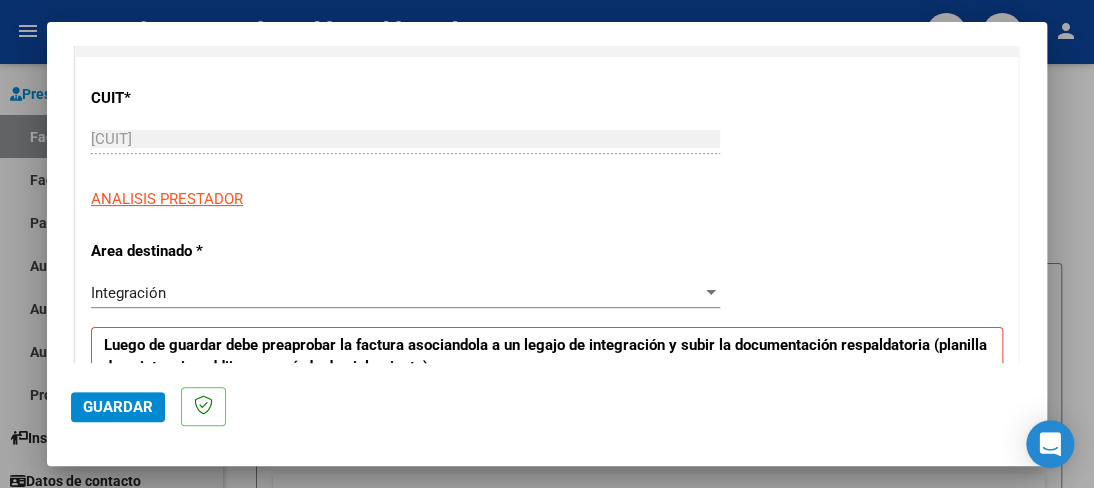 scroll, scrollTop: 333, scrollLeft: 0, axis: vertical 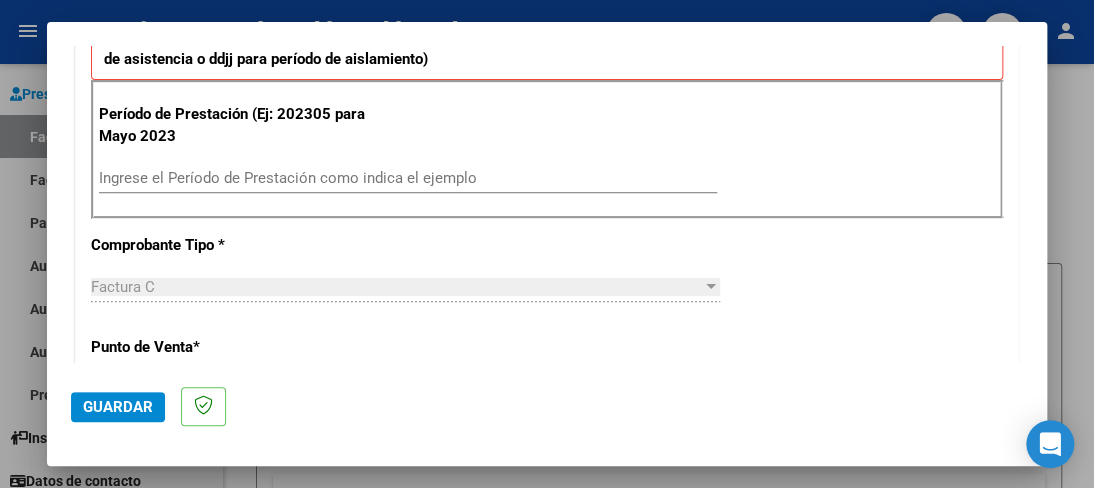 click on "Ingrese el Período de Prestación como indica el ejemplo" at bounding box center (408, 178) 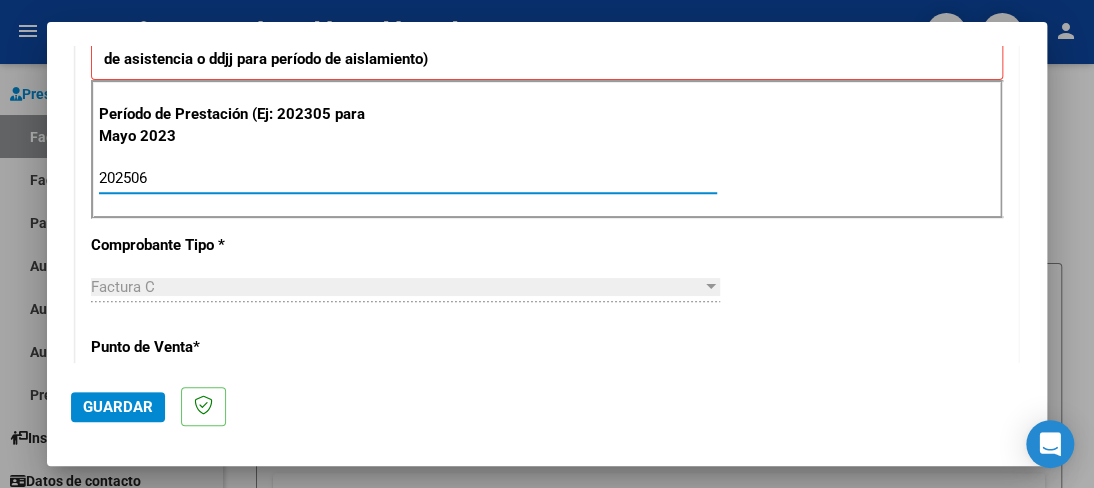 type on "202506" 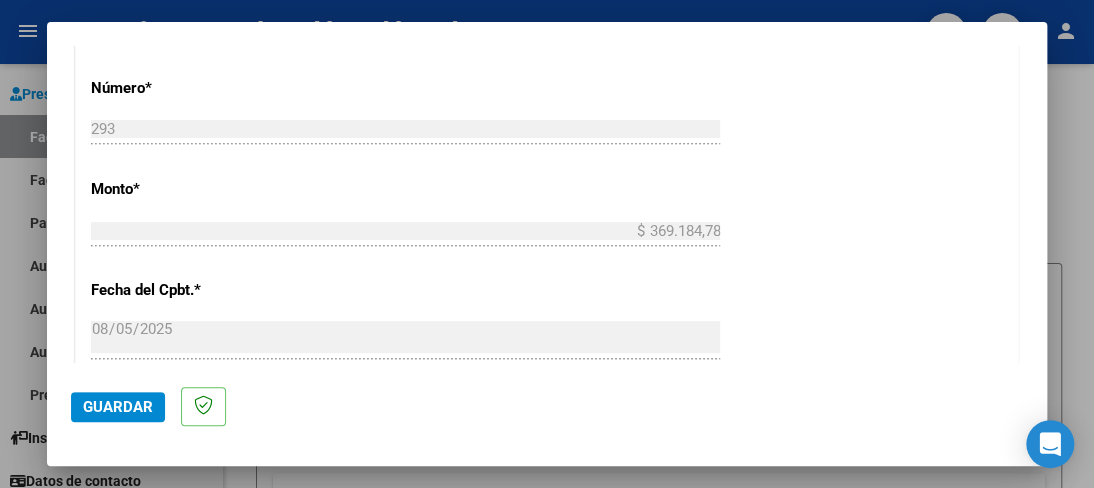 scroll, scrollTop: 948, scrollLeft: 0, axis: vertical 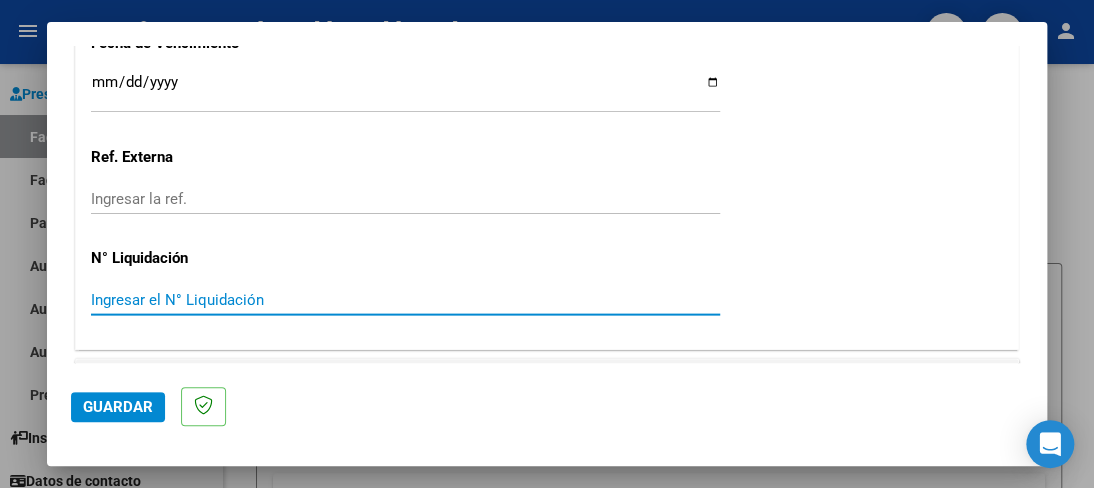 click on "Ingresar el N° Liquidación" at bounding box center [405, 300] 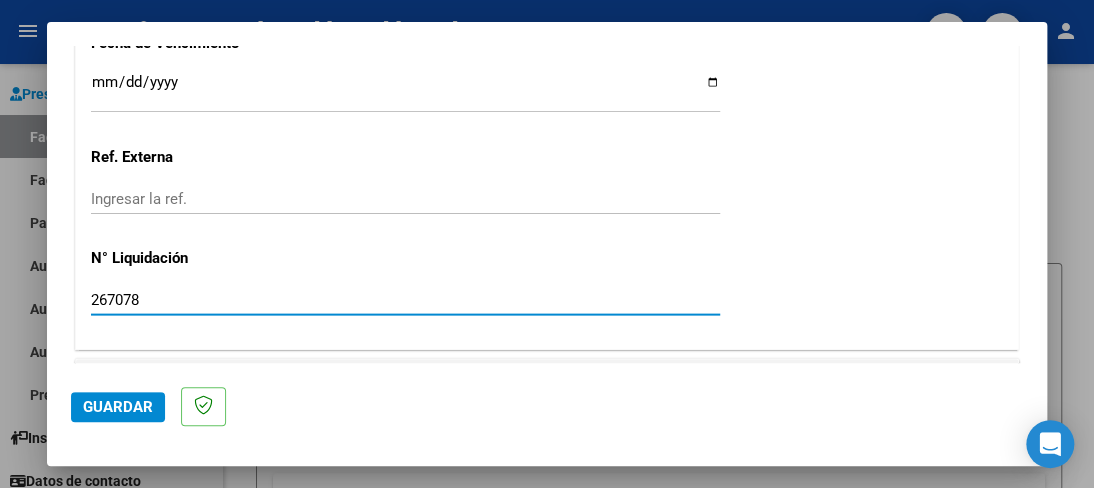 type on "267078" 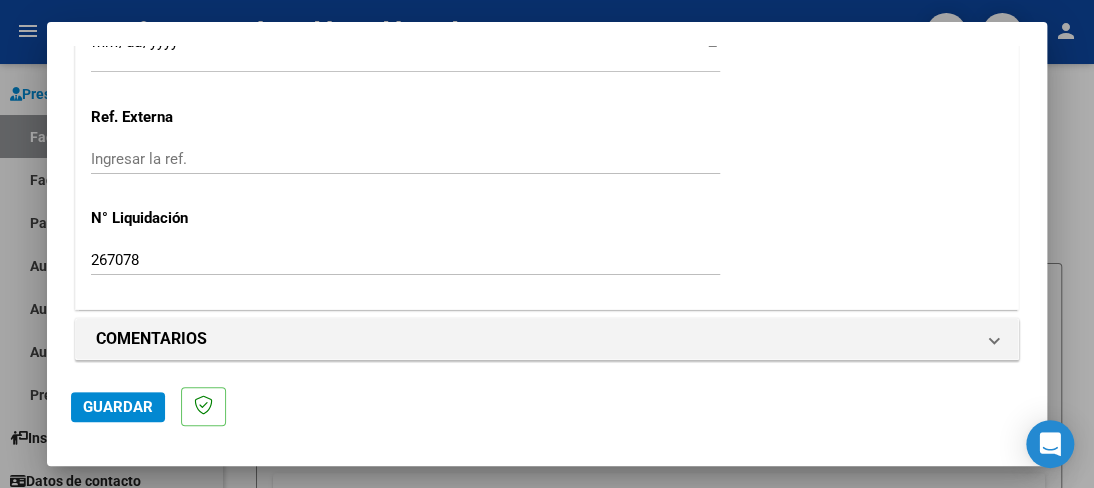 scroll, scrollTop: 1463, scrollLeft: 0, axis: vertical 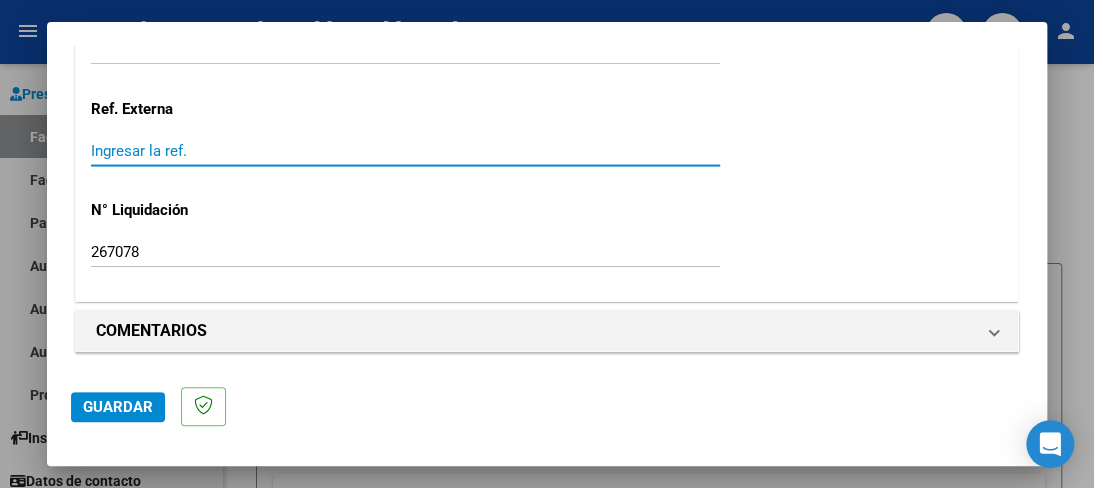 click on "Ingresar la ref." at bounding box center [405, 151] 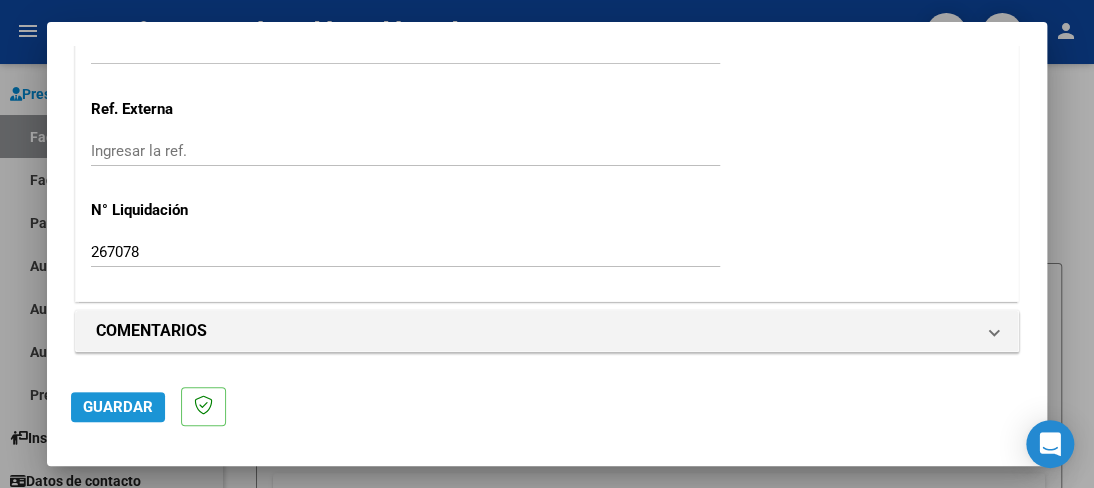 click on "Guardar" 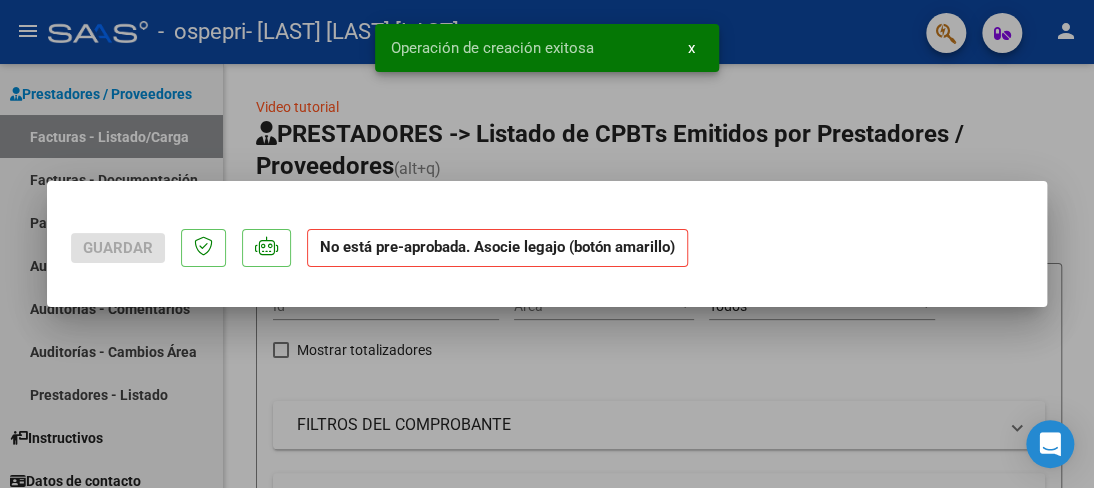 scroll, scrollTop: 0, scrollLeft: 0, axis: both 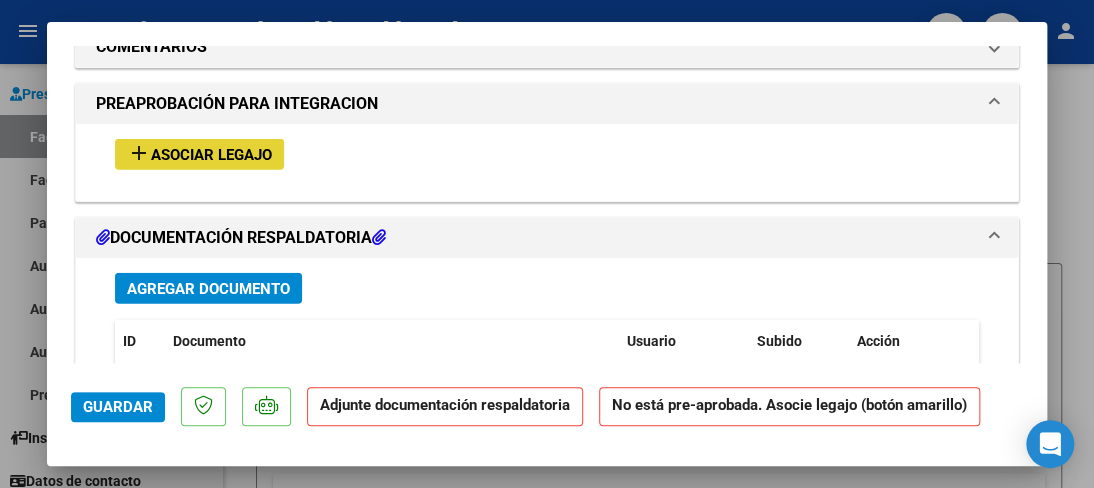 click on "add" at bounding box center (139, 153) 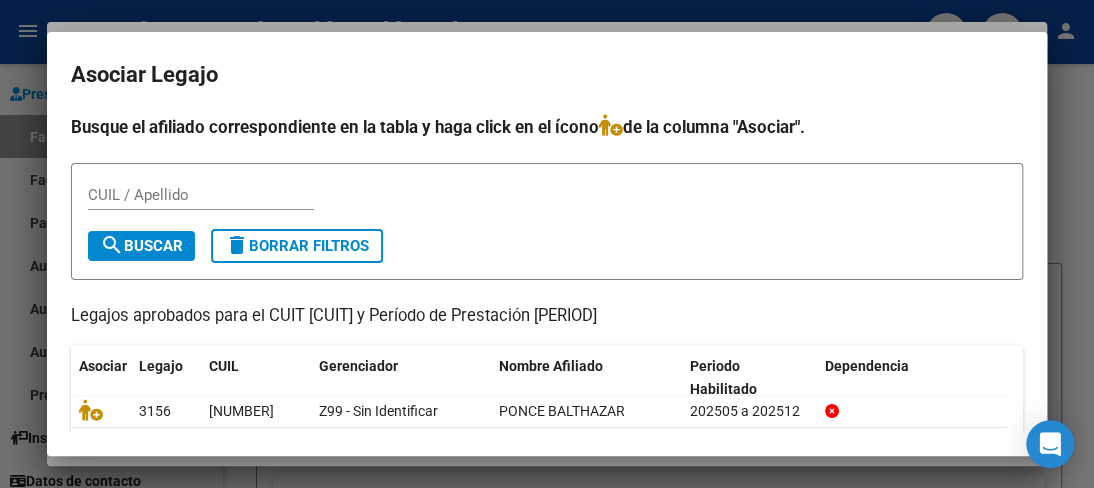 scroll, scrollTop: 199, scrollLeft: 0, axis: vertical 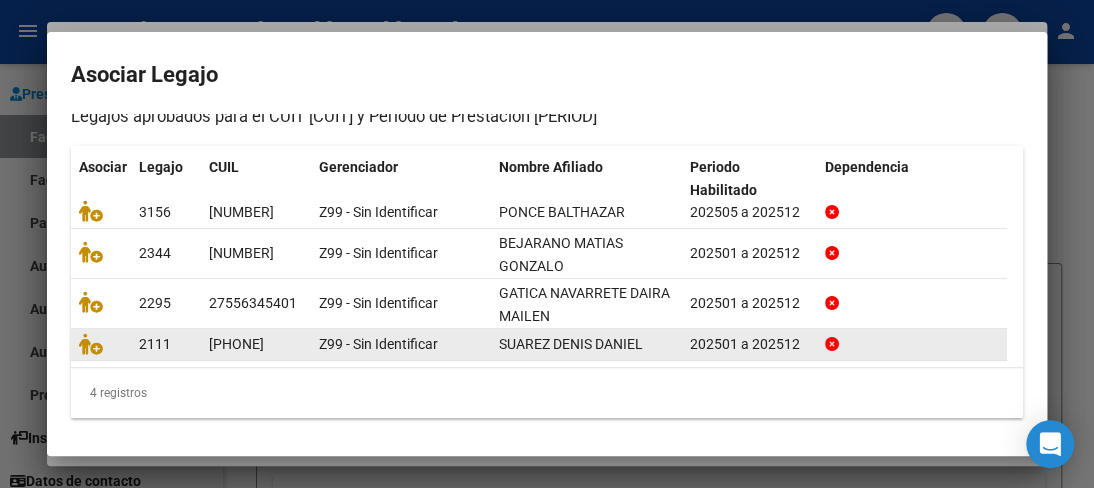 click on "[PHONE]" 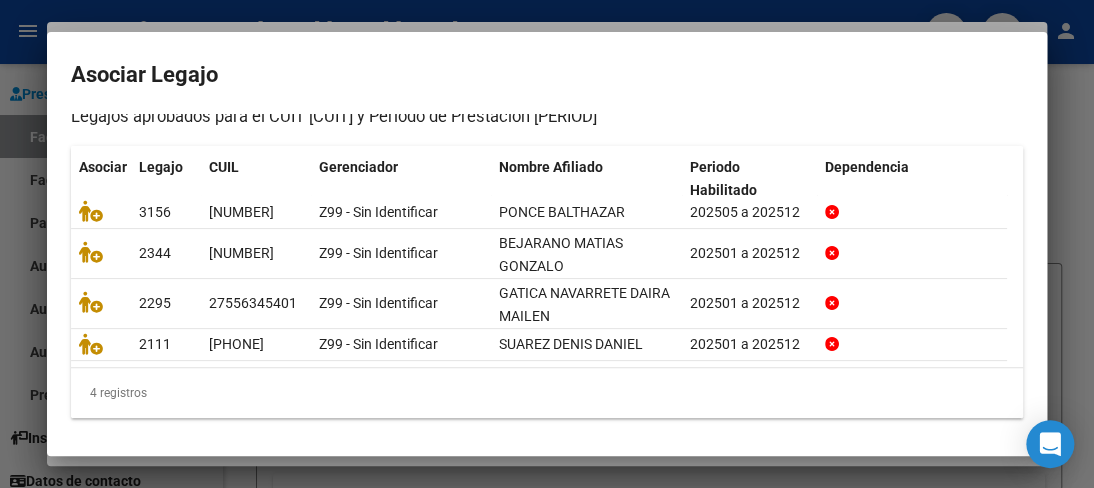 click on "4 registros" 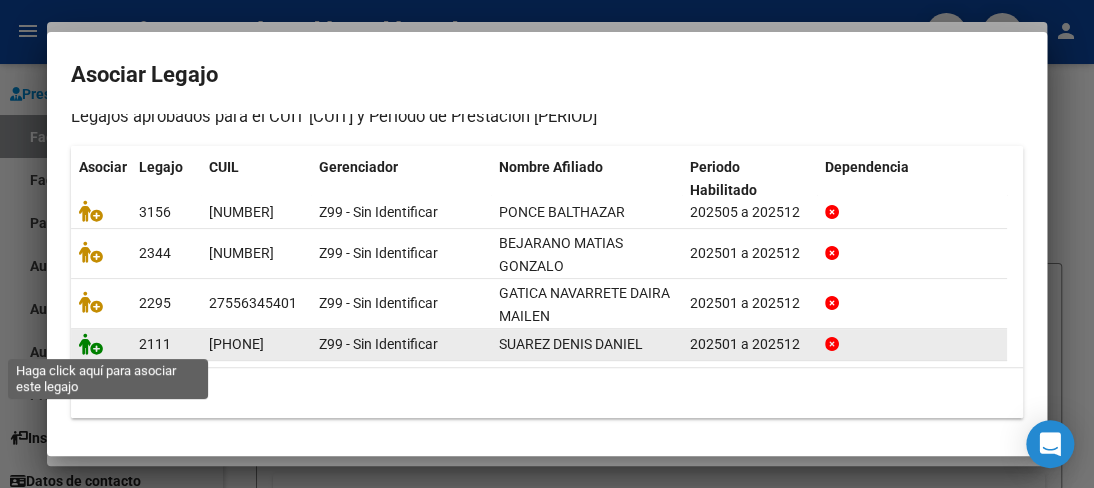 click 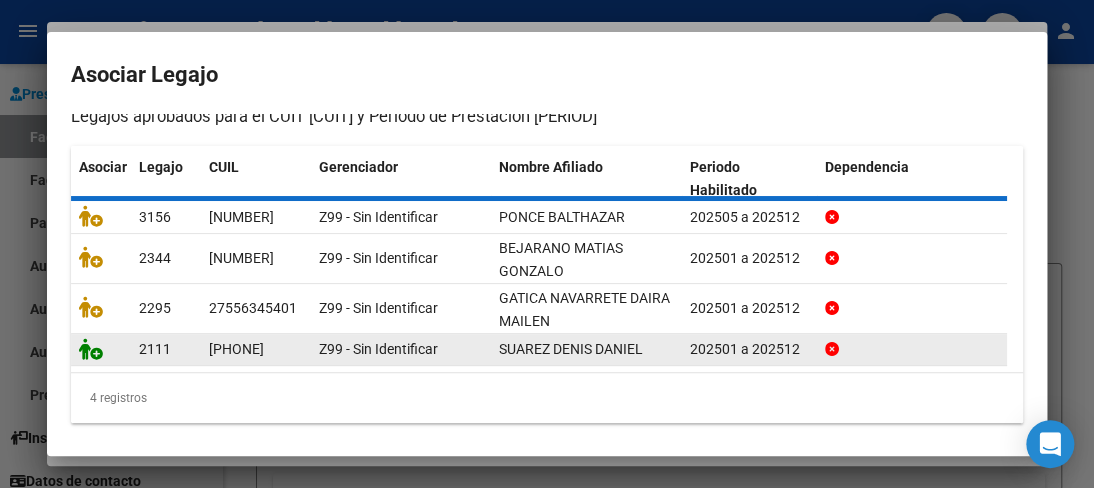 click 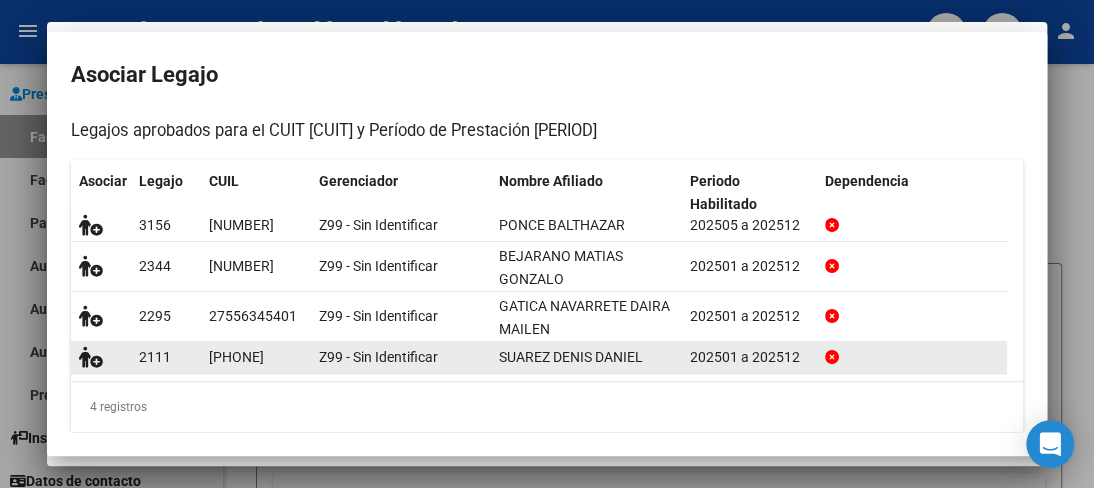 scroll, scrollTop: 1815, scrollLeft: 0, axis: vertical 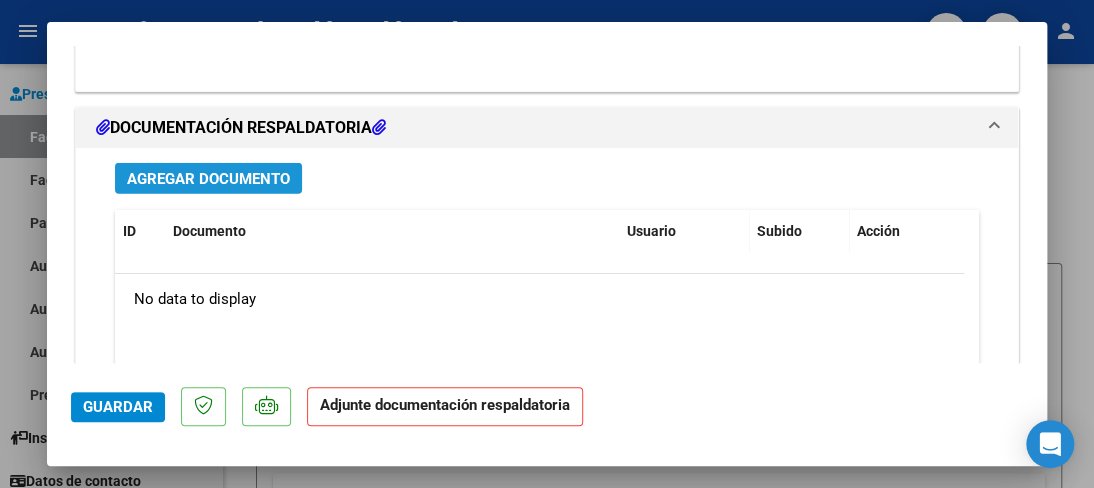 click on "Agregar Documento" at bounding box center [208, 179] 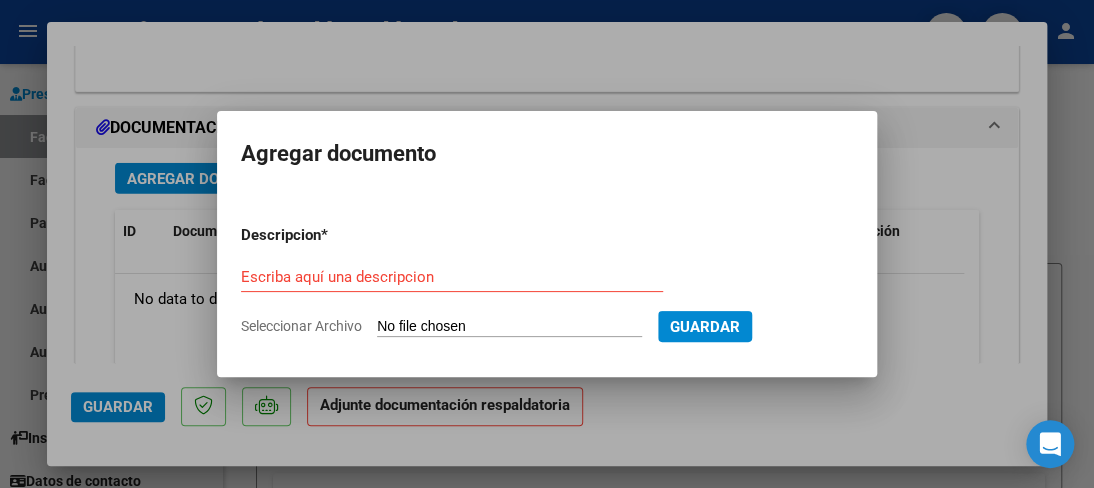 click on "Seleccionar Archivo" at bounding box center (509, 327) 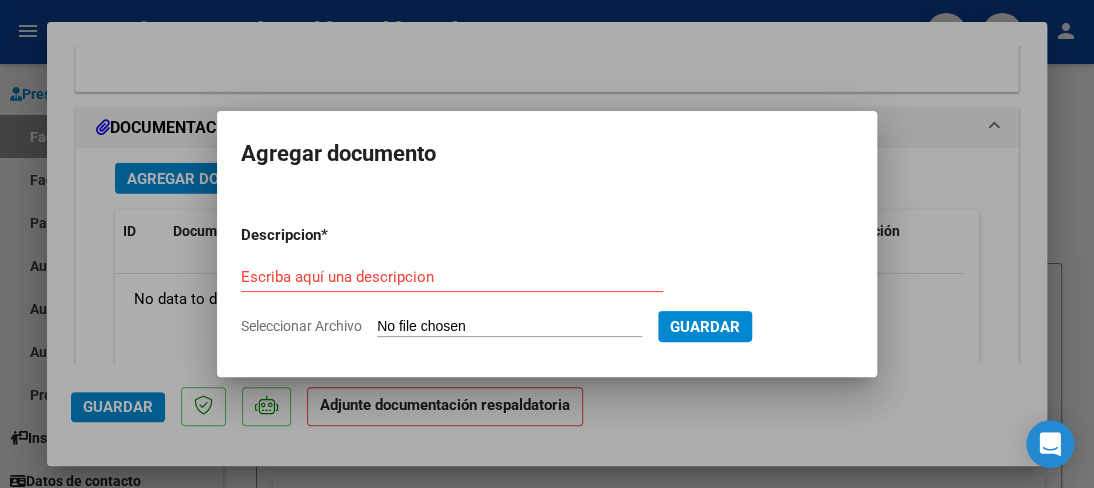 type on "C:\fakepath\FIRMAS JUNIO [LAST].pdf" 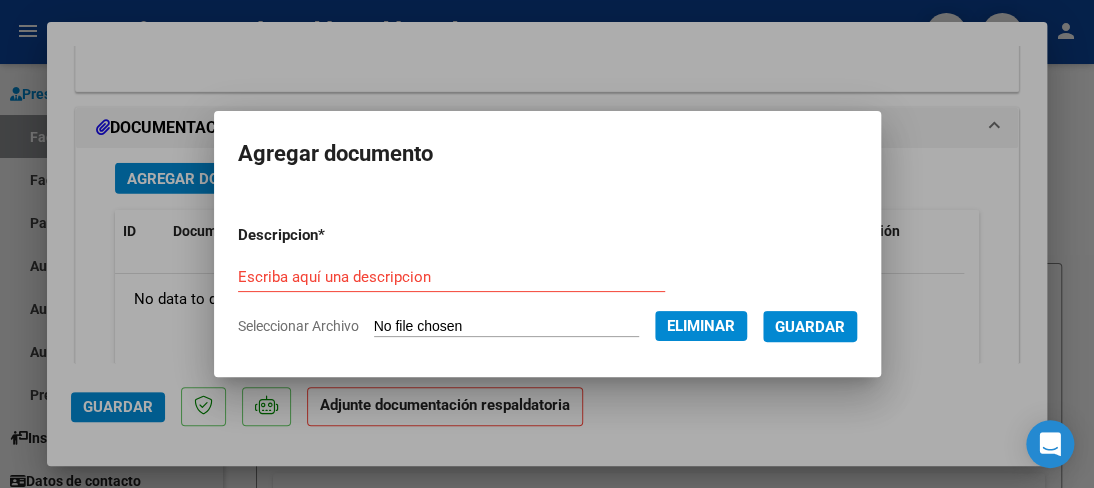 click on "Descripcion  *   Escriba aquí una descripcion  Seleccionar Archivo Eliminar Guardar" at bounding box center [547, 280] 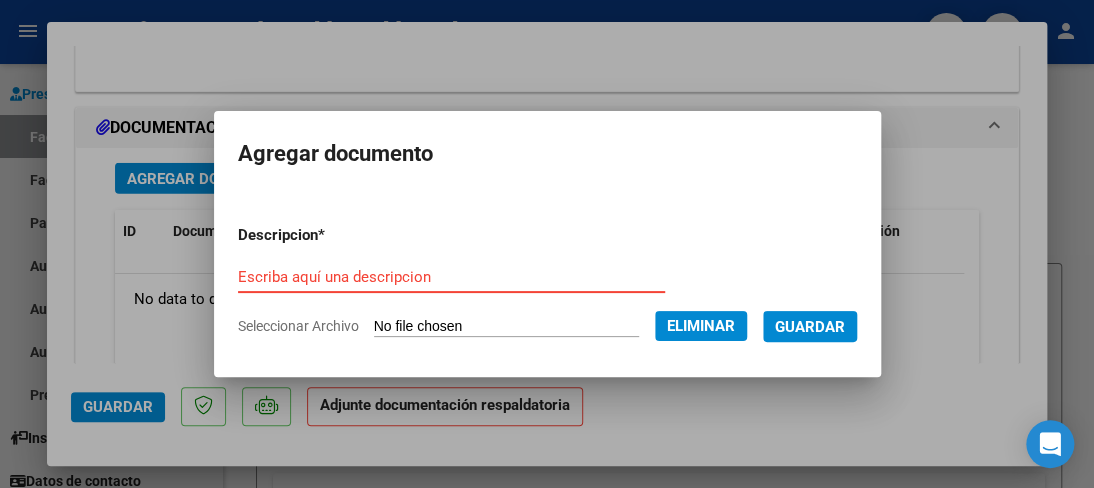 click on "Escriba aquí una descripcion" at bounding box center (451, 277) 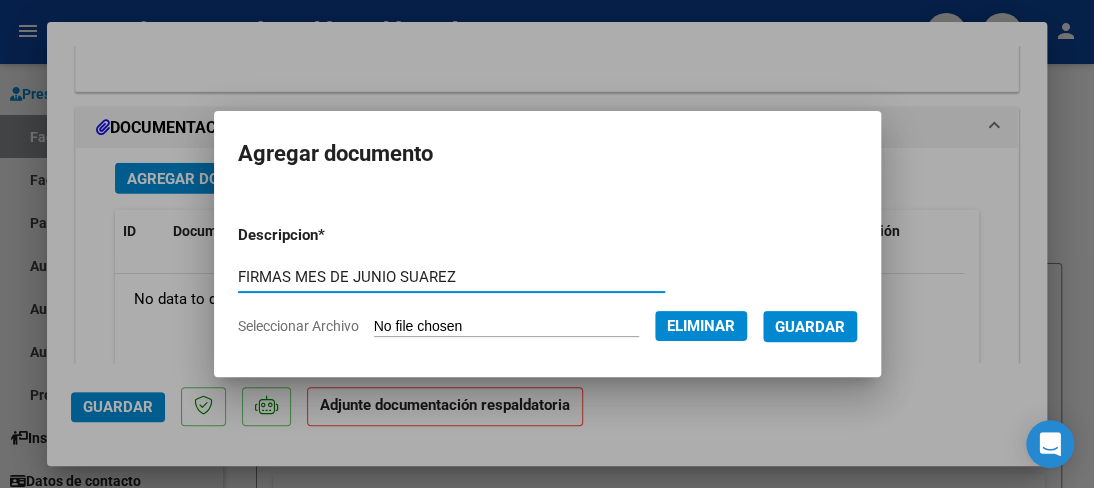 type on "FIRMAS MES DE JUNIO SUAREZ" 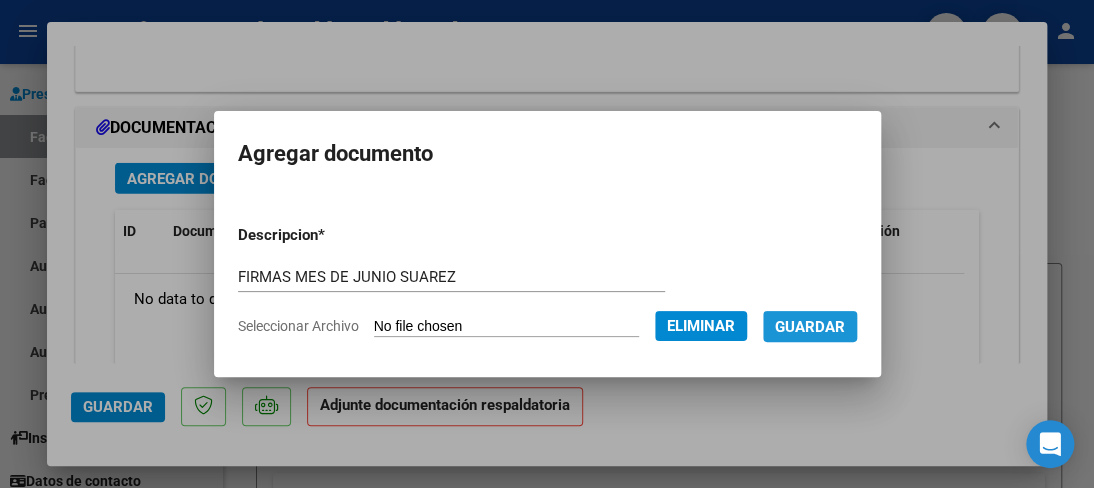click on "Guardar" at bounding box center (810, 327) 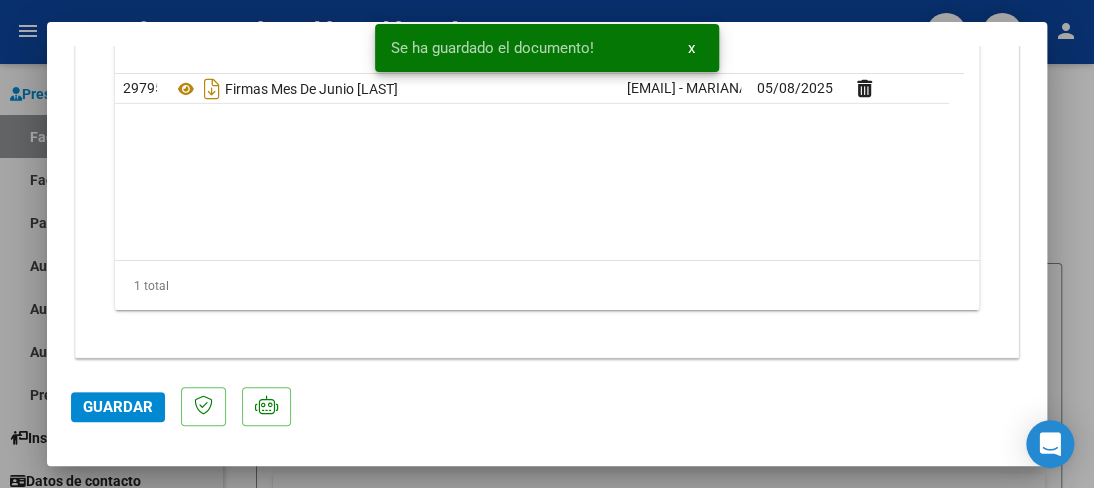 scroll, scrollTop: 2367, scrollLeft: 0, axis: vertical 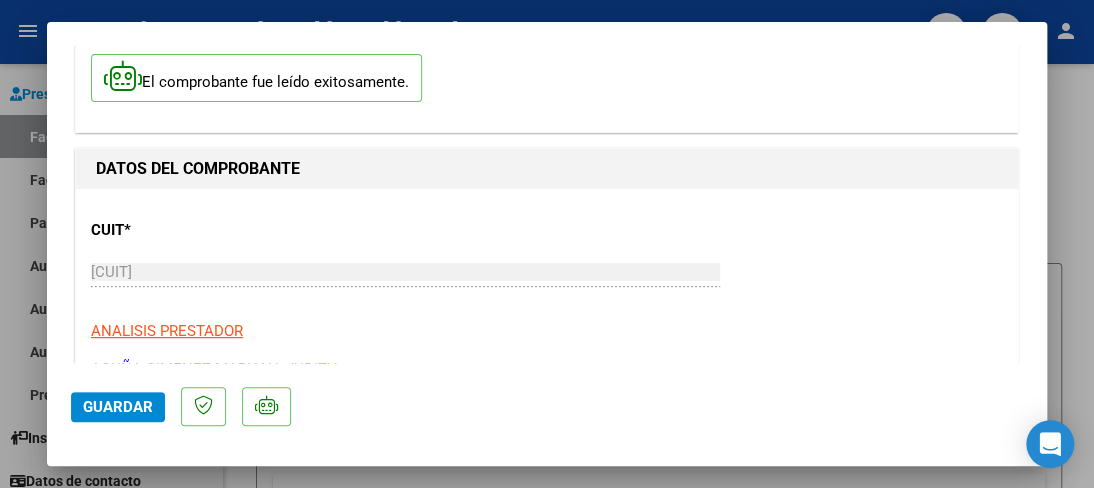 click on "Guardar" 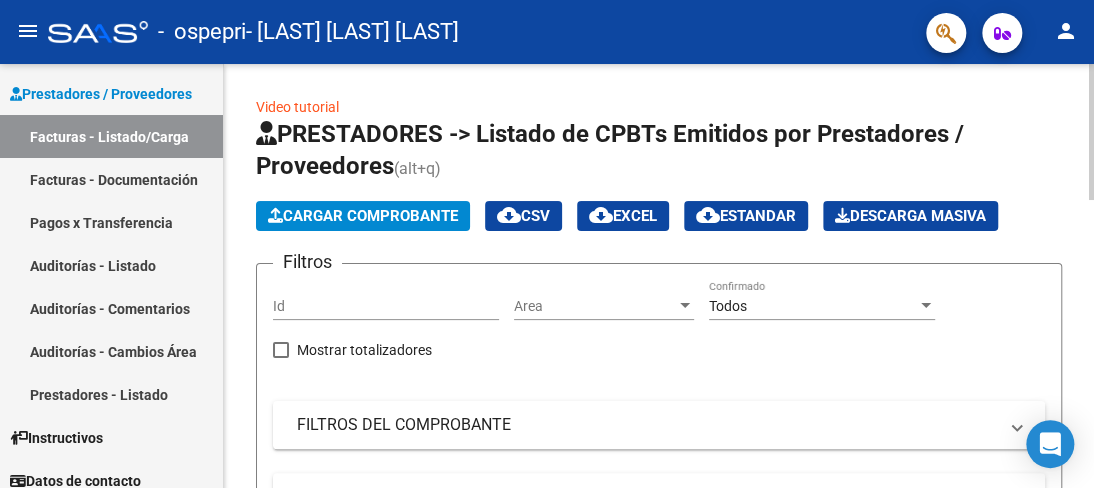 click on "Cargar Comprobante" 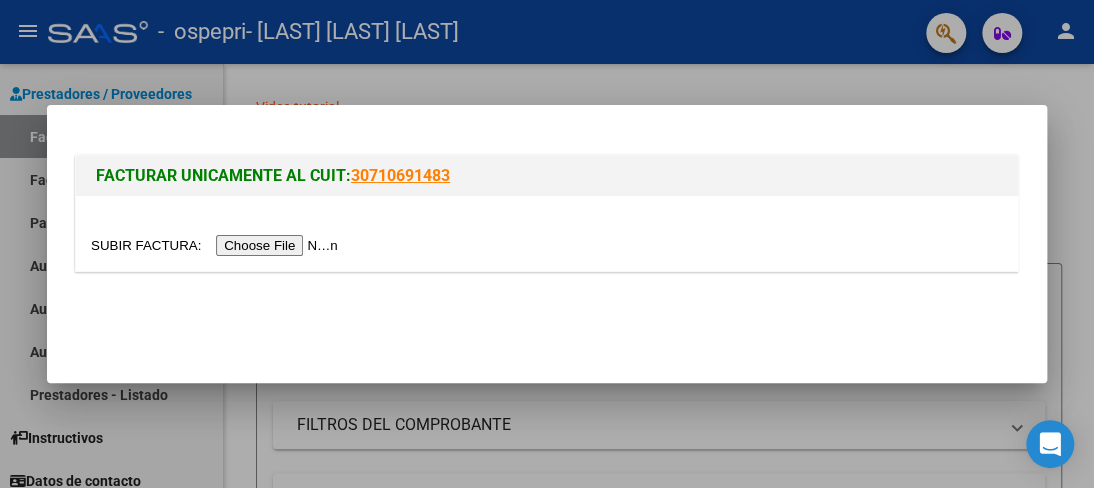 click at bounding box center (217, 245) 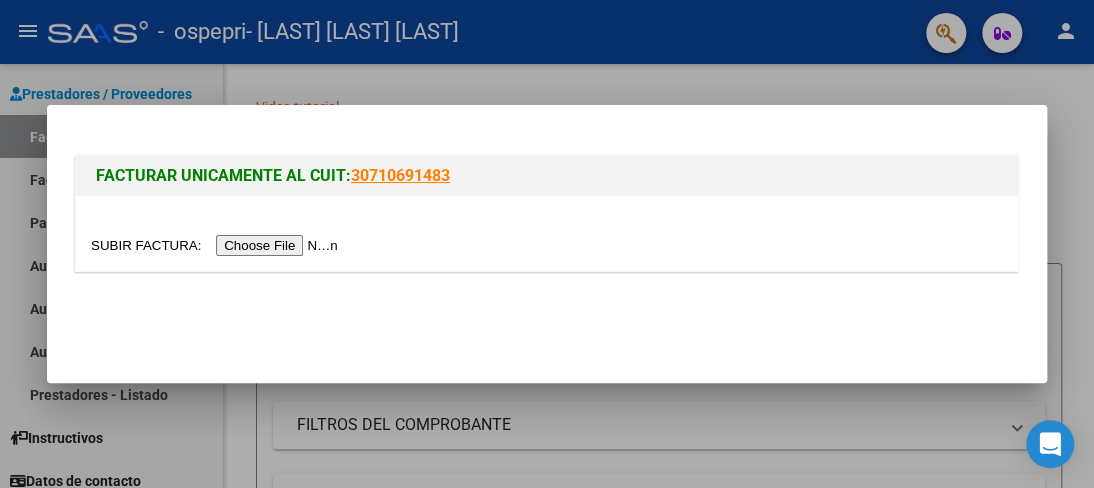 click at bounding box center [217, 245] 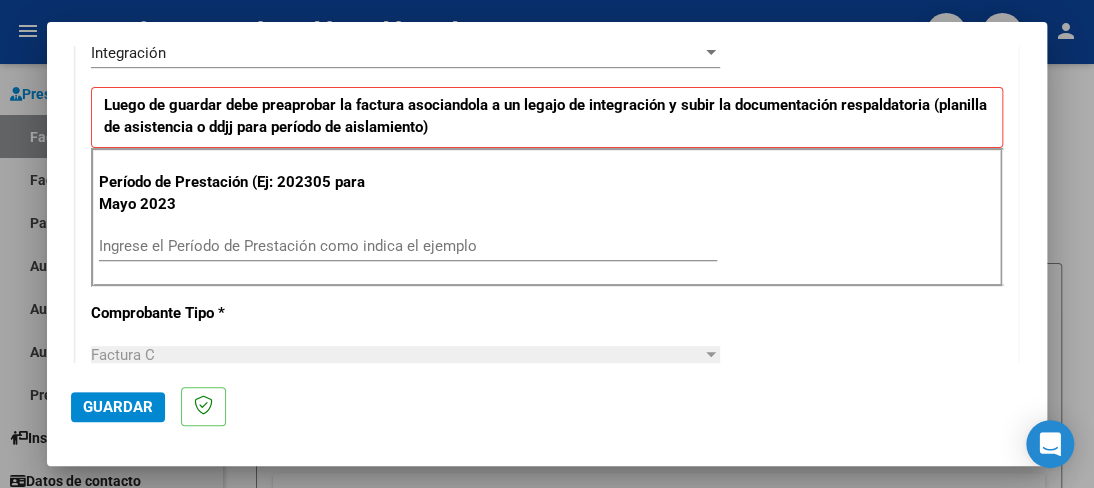 scroll, scrollTop: 520, scrollLeft: 0, axis: vertical 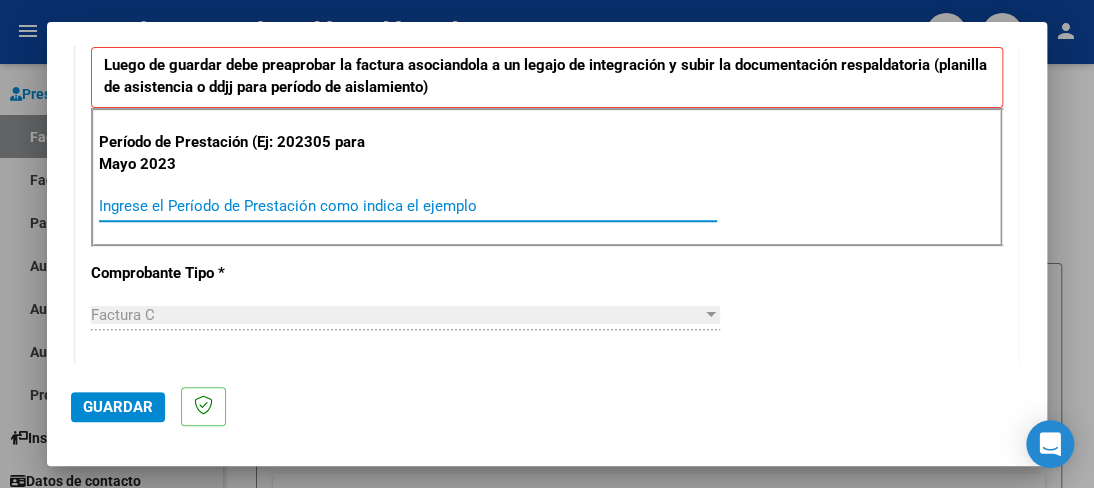 click on "Ingrese el Período de Prestación como indica el ejemplo" at bounding box center (408, 206) 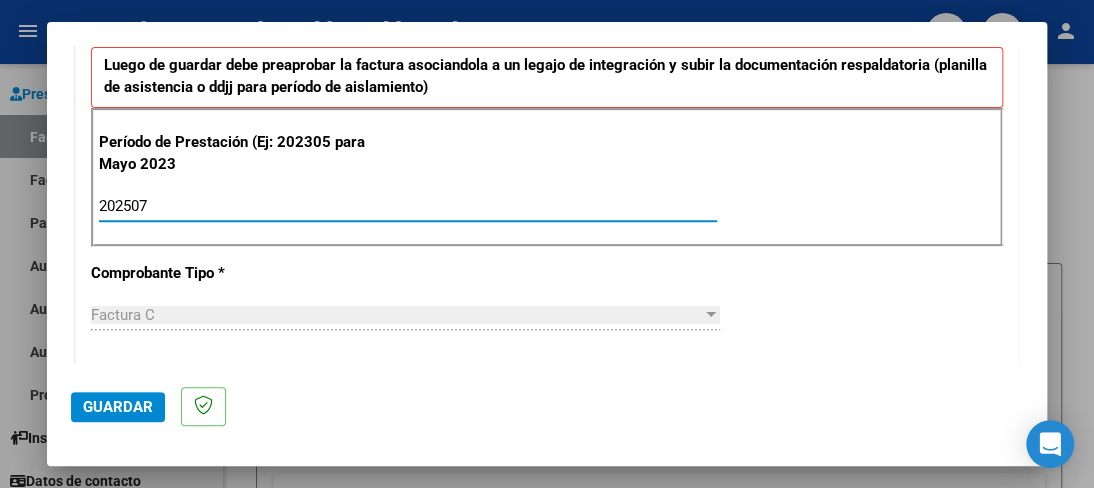 type on "202507" 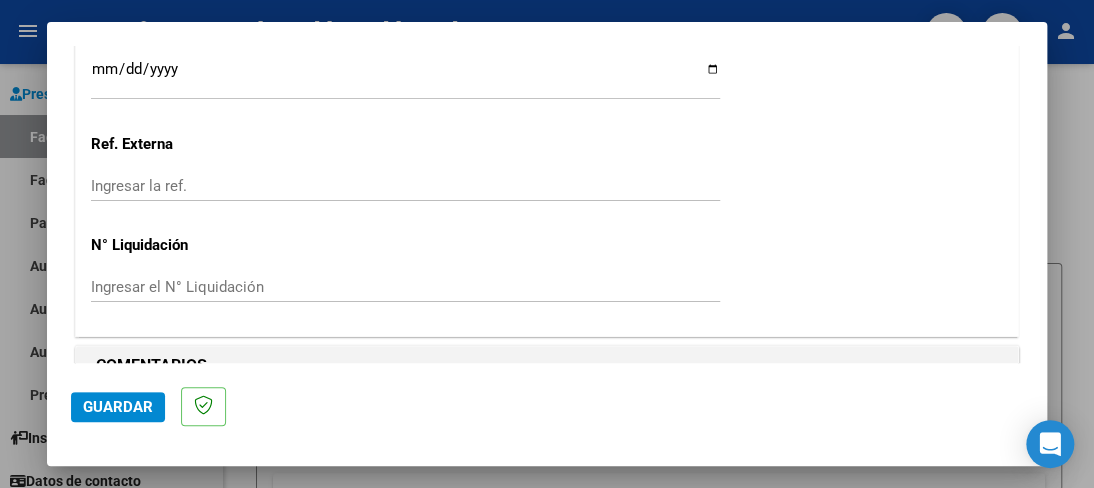 scroll, scrollTop: 1463, scrollLeft: 0, axis: vertical 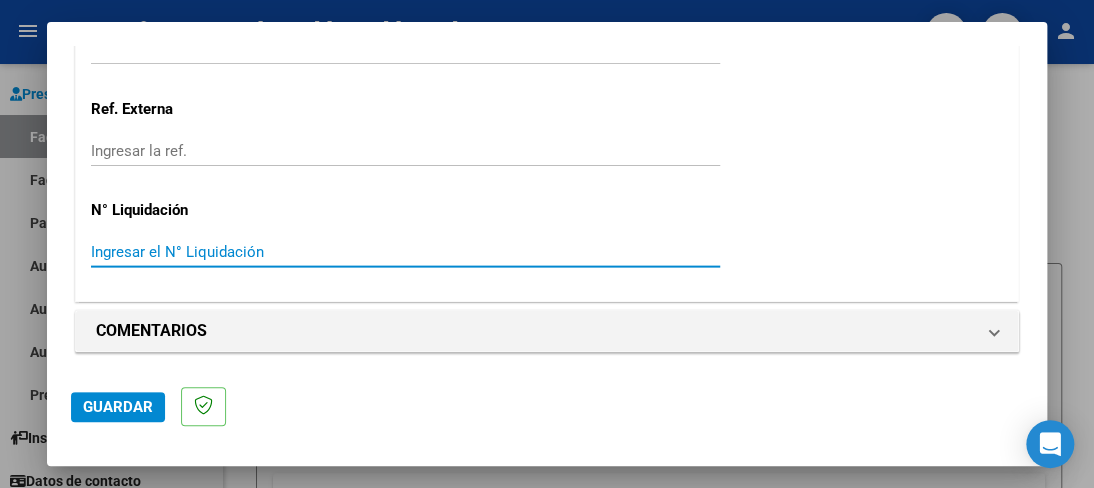 click on "Ingresar el N° Liquidación" at bounding box center [405, 252] 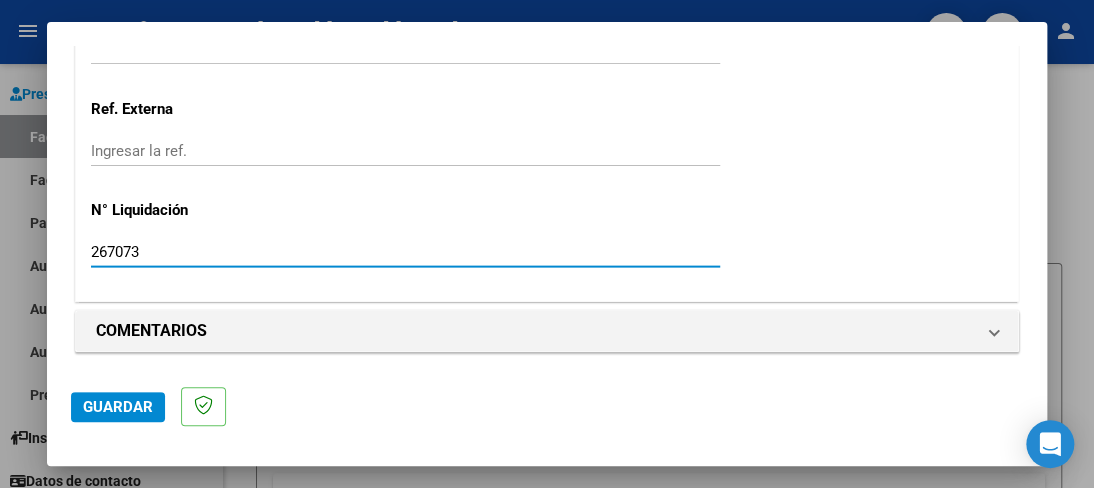 type on "267073" 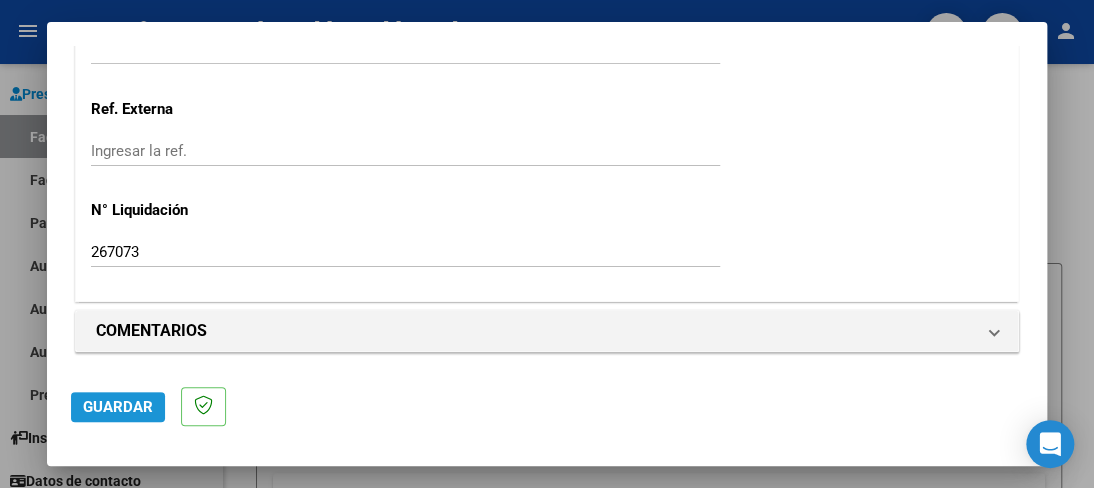 click on "Guardar" 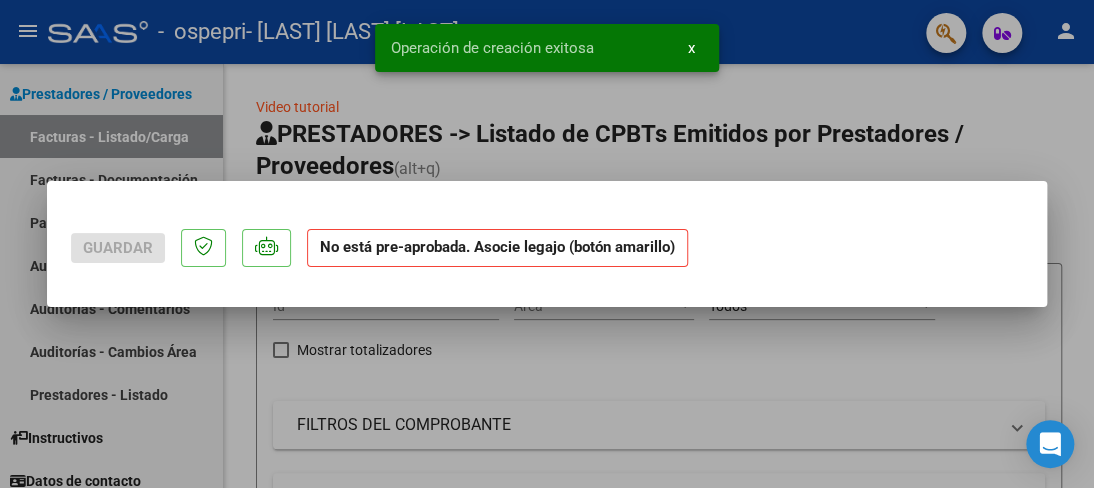 scroll, scrollTop: 0, scrollLeft: 0, axis: both 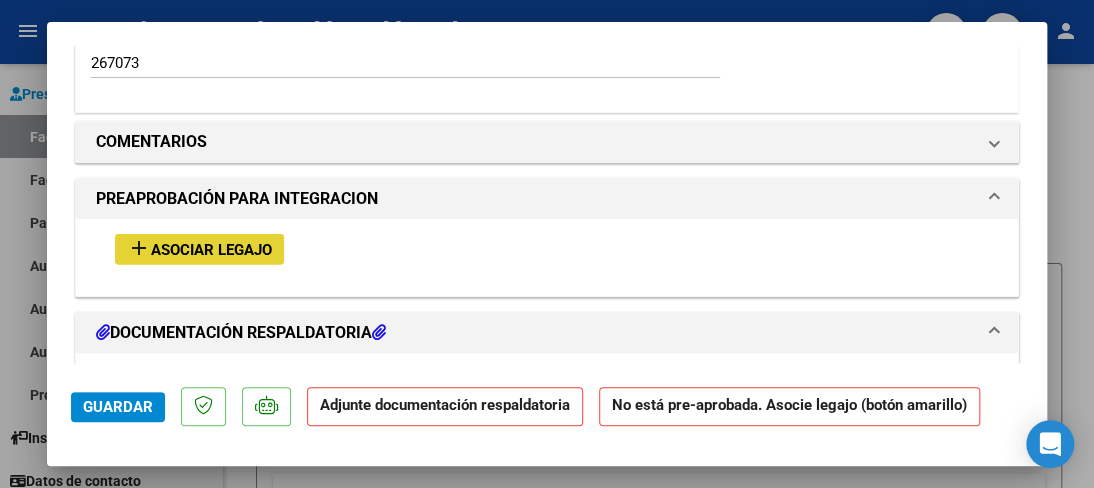click on "add" at bounding box center (139, 248) 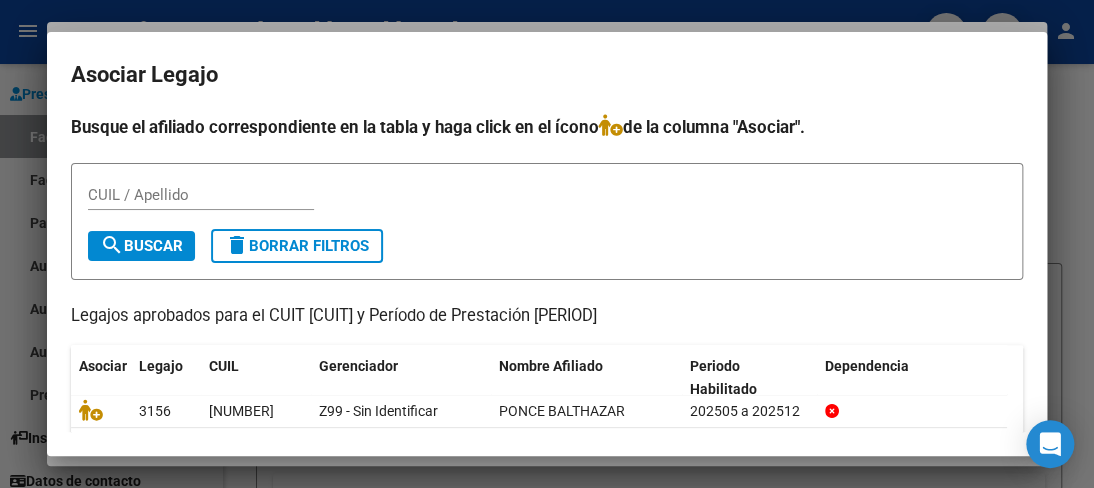 click at bounding box center (547, 244) 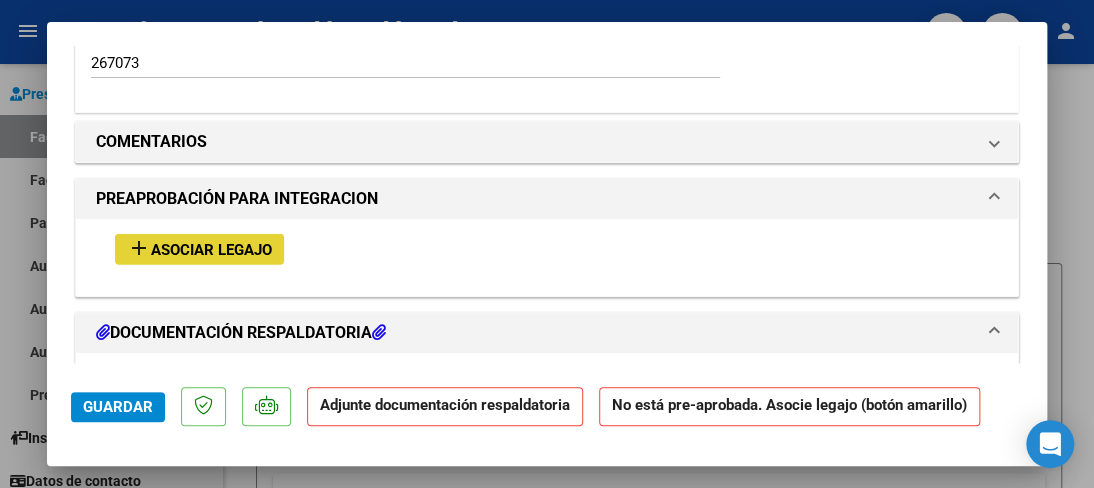 click on "Asociar Legajo" at bounding box center [211, 250] 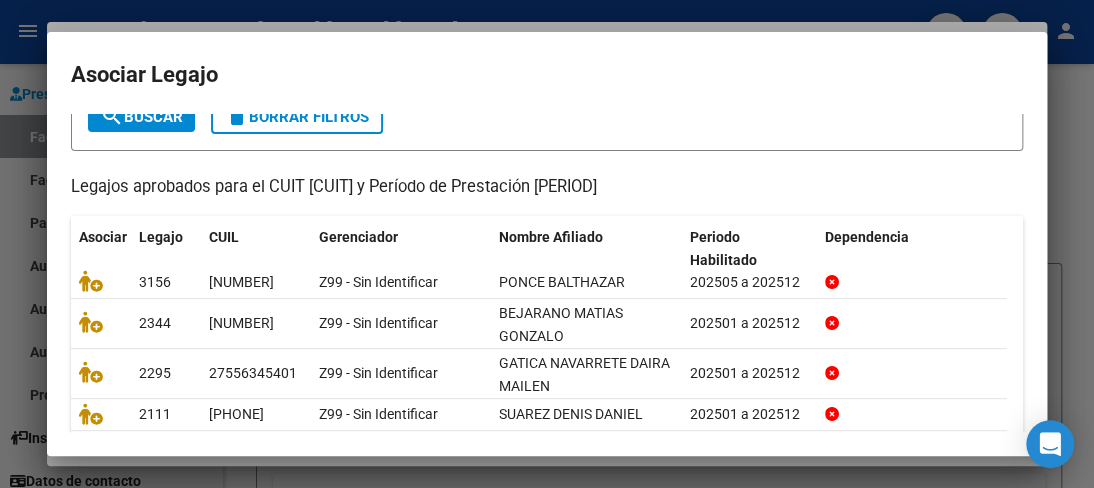 scroll, scrollTop: 131, scrollLeft: 0, axis: vertical 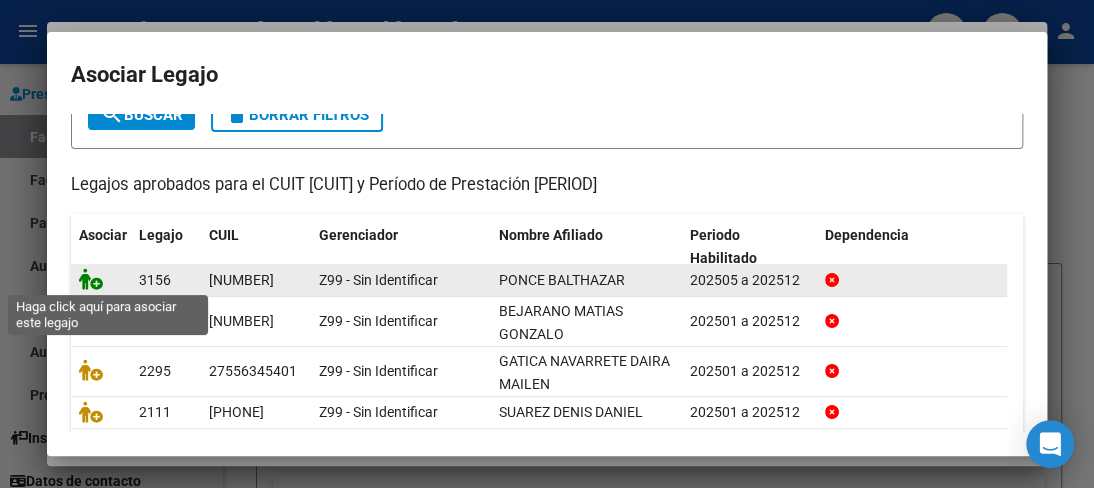 click 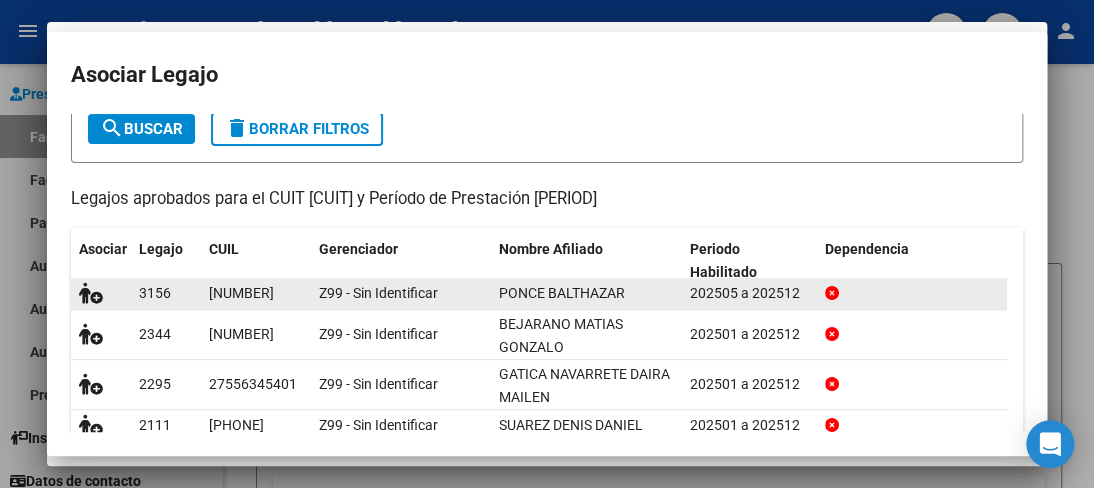 scroll, scrollTop: 1720, scrollLeft: 0, axis: vertical 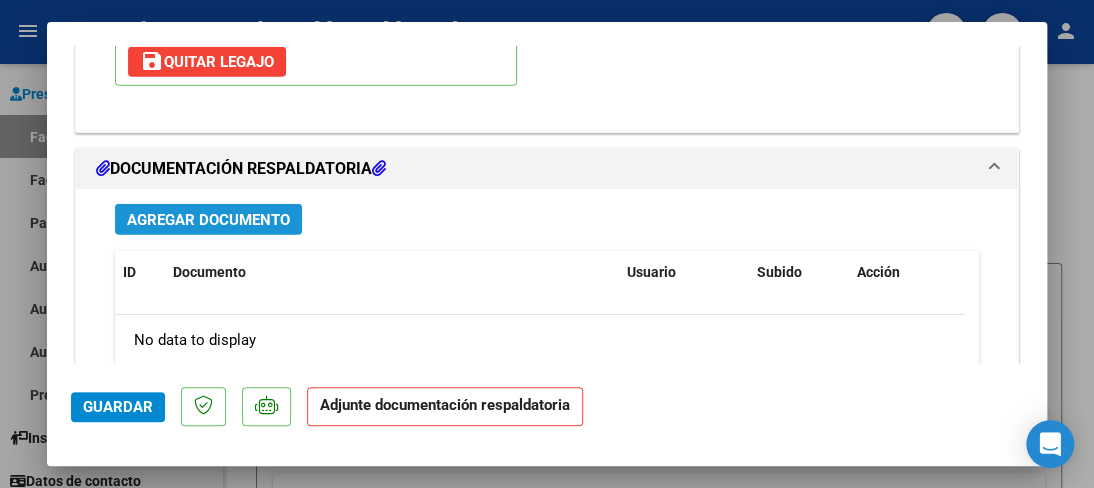 click on "Agregar Documento" at bounding box center [208, 220] 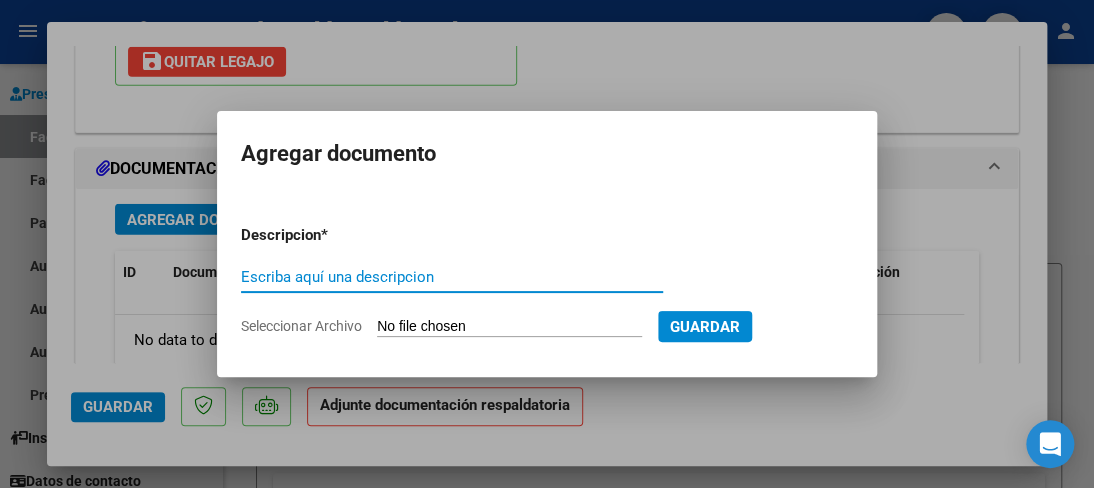 click on "Escriba aquí una descripcion" at bounding box center [452, 277] 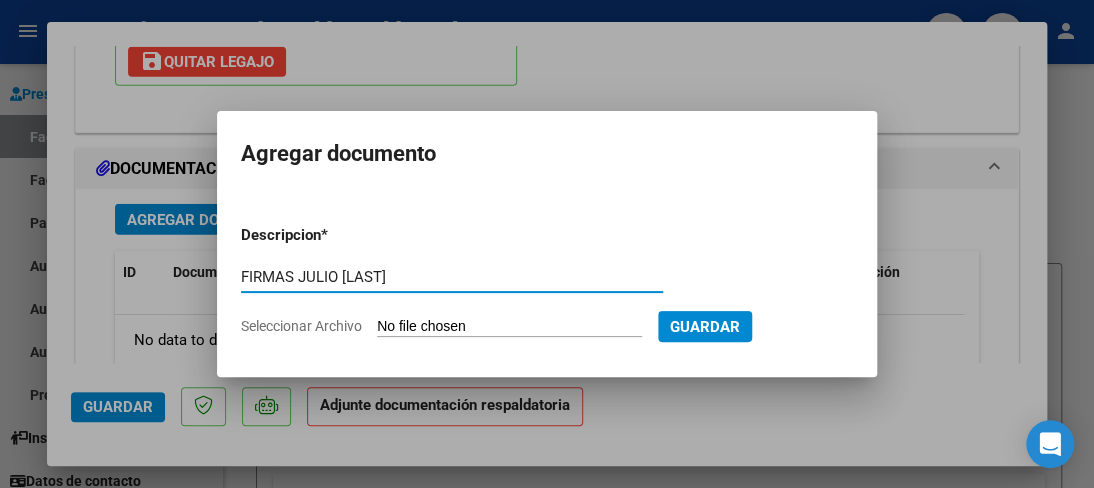 type on "FIRMAS JULIO [LAST]" 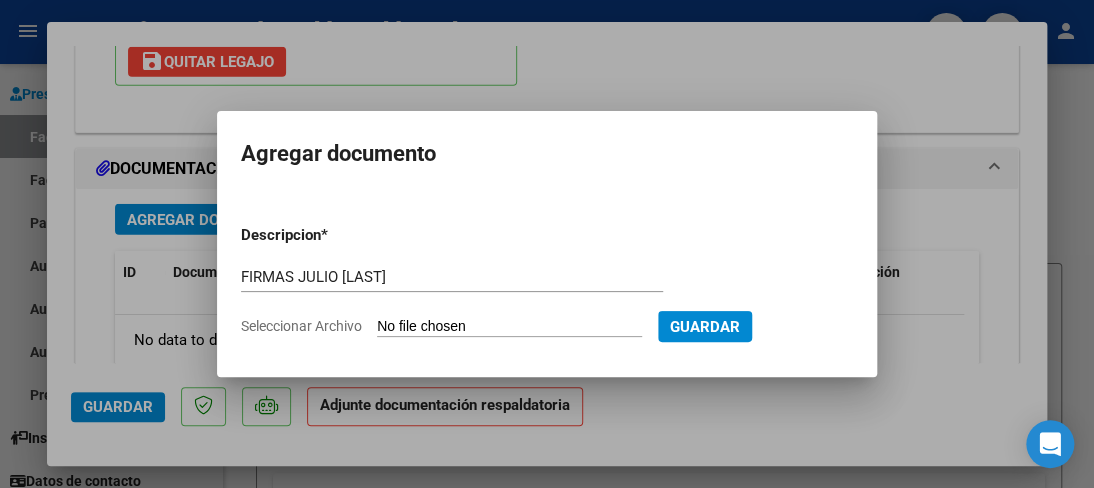 type on "C:\fakepath\FIRMAS JULIO PONCE.pdf" 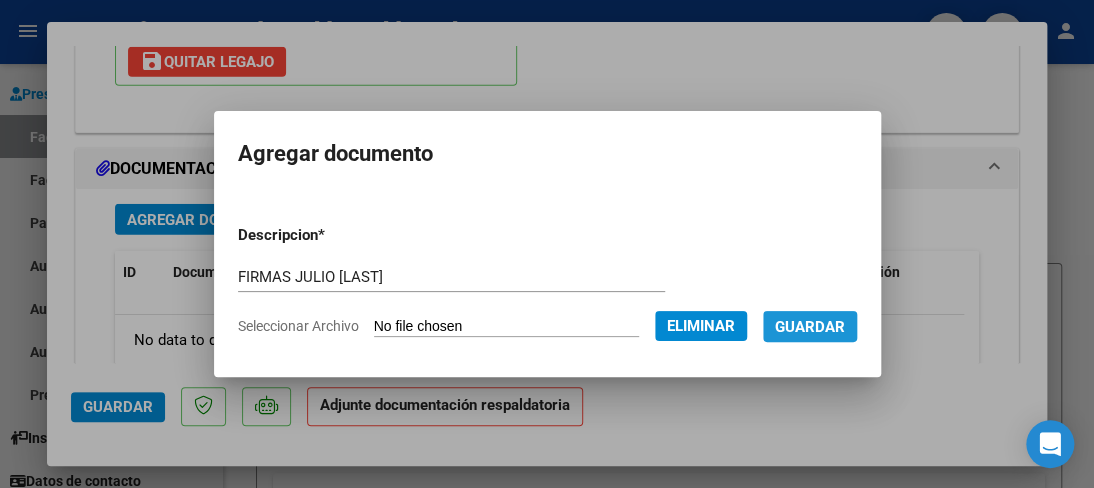 click on "Guardar" at bounding box center (810, 327) 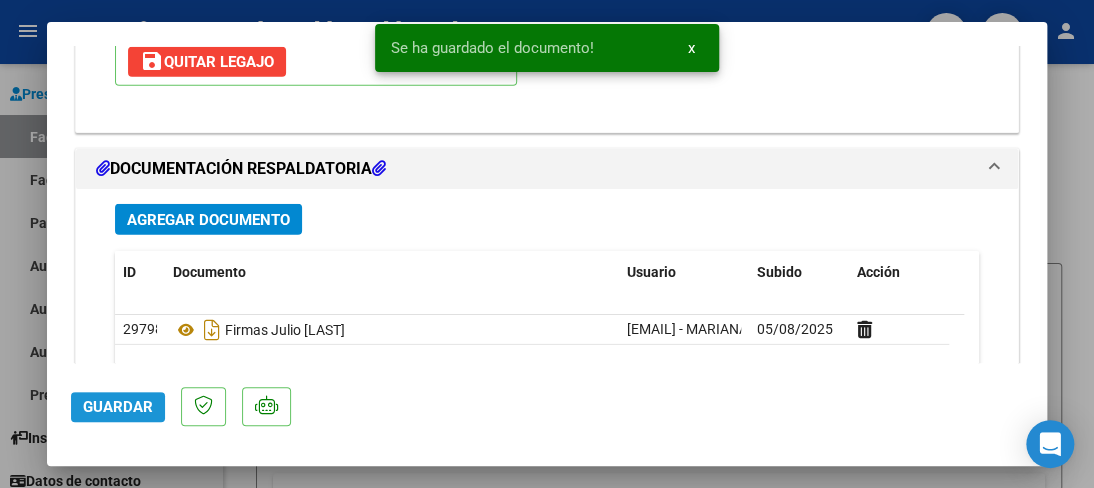 click on "Guardar" 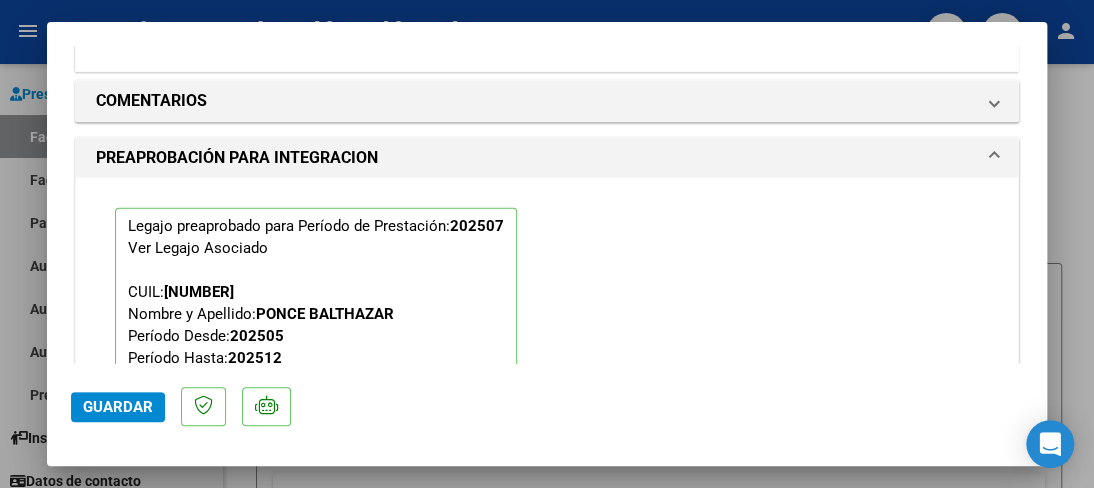 scroll, scrollTop: 1680, scrollLeft: 0, axis: vertical 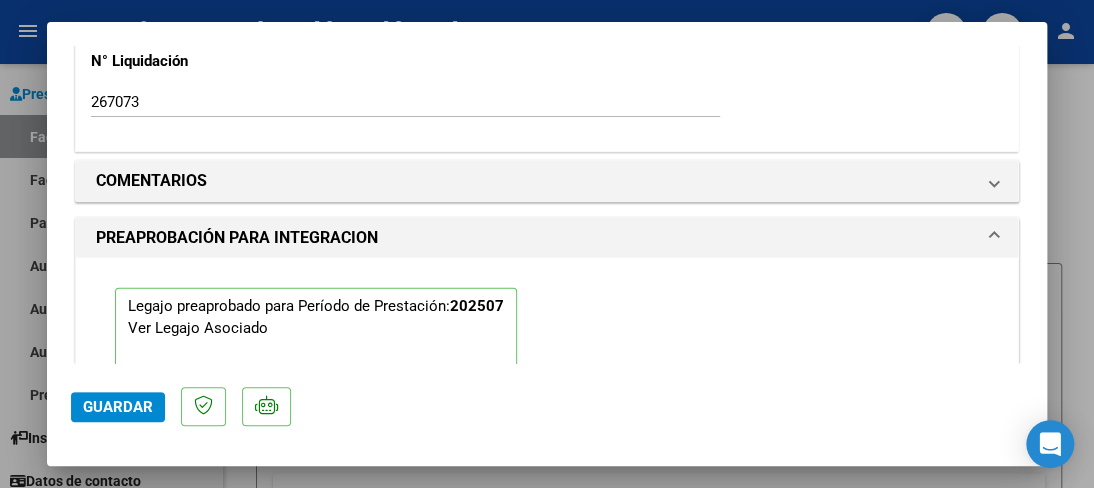 click at bounding box center [547, 244] 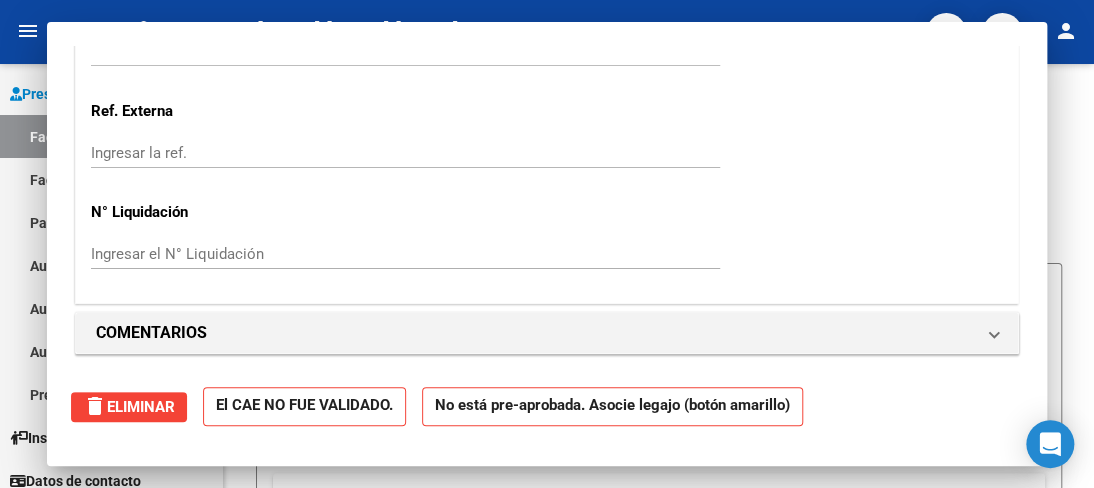scroll, scrollTop: 0, scrollLeft: 0, axis: both 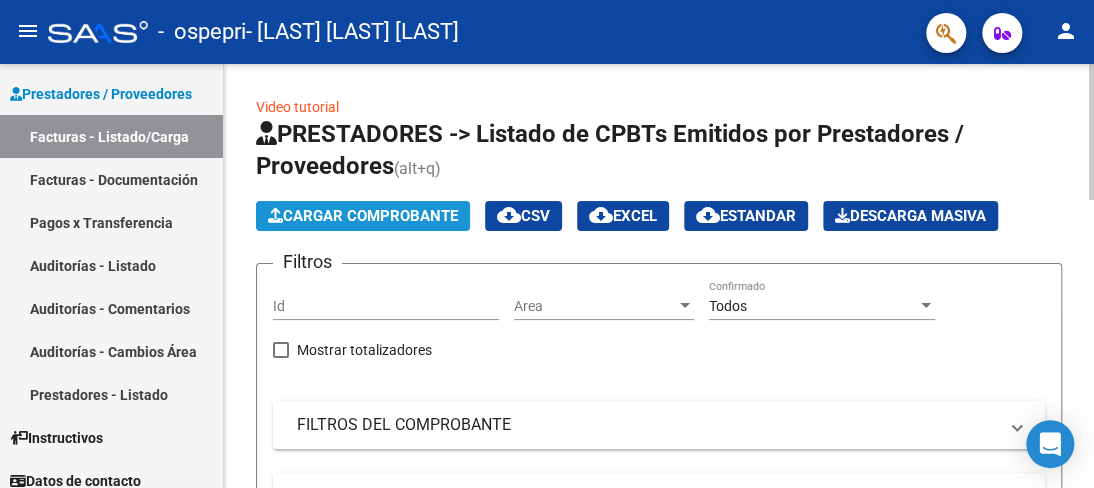 click on "Cargar Comprobante" 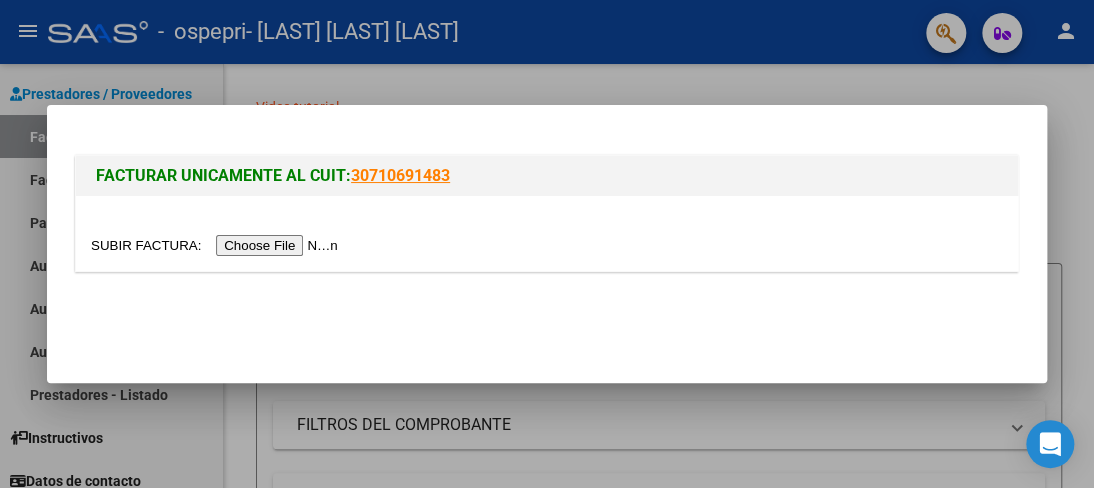 click at bounding box center [217, 245] 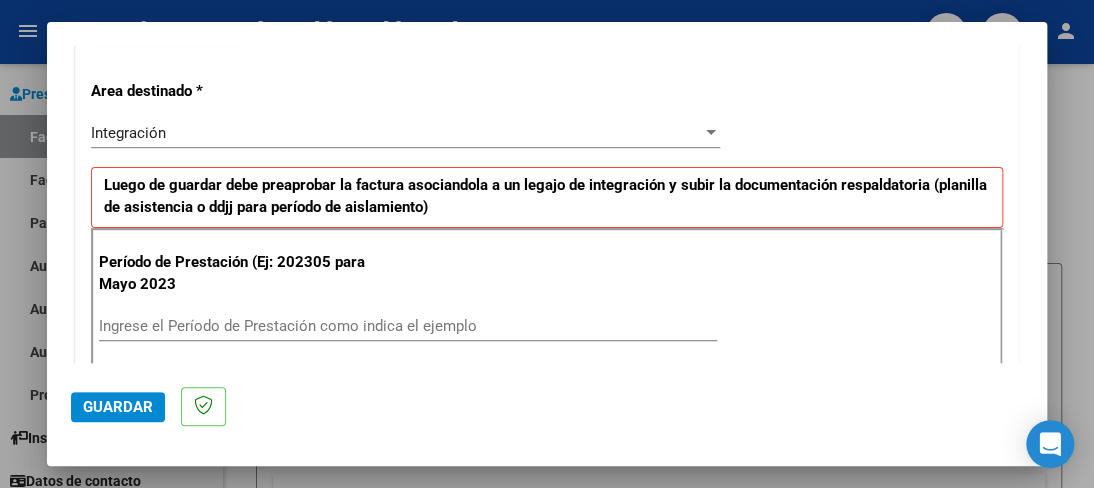 scroll, scrollTop: 440, scrollLeft: 0, axis: vertical 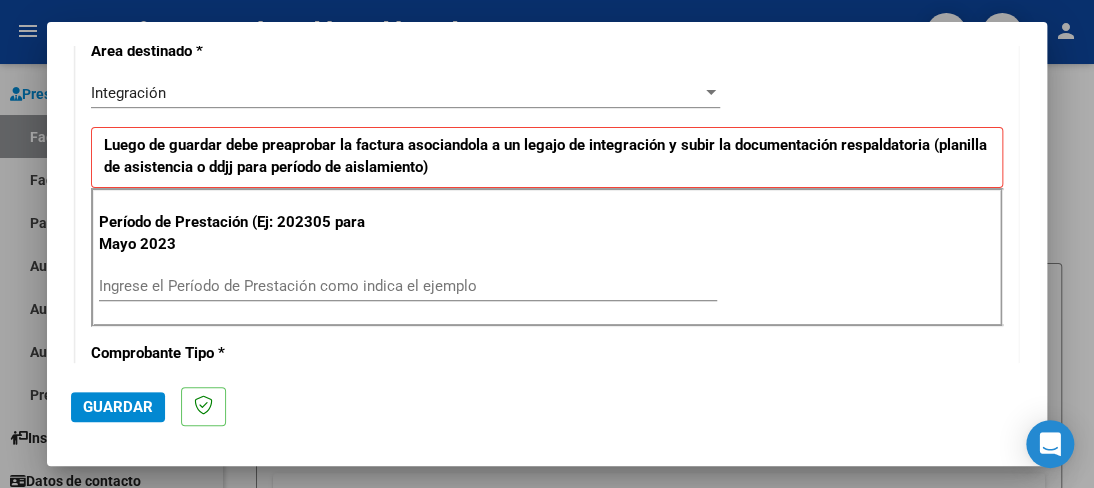 click on "Ingrese el Período de Prestación como indica el ejemplo" at bounding box center (408, 286) 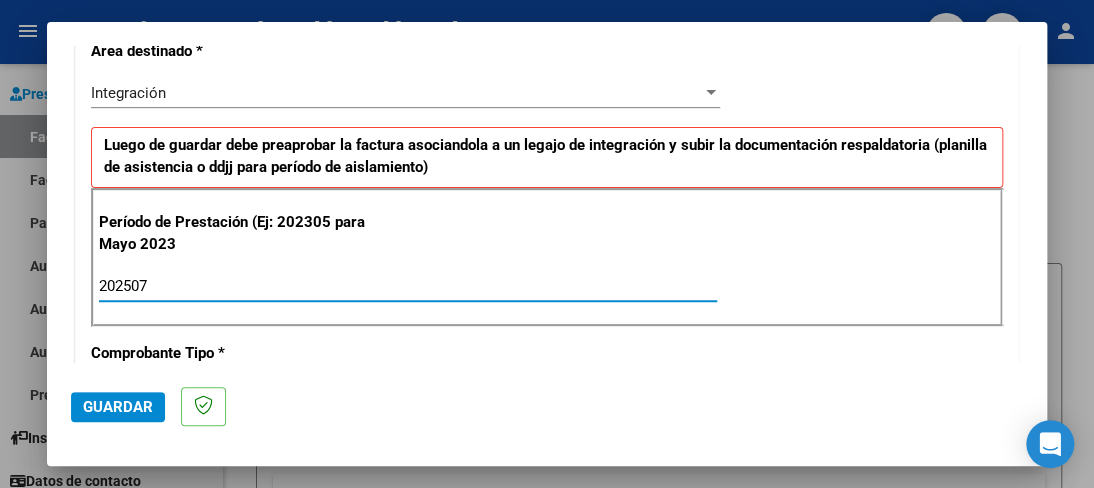 type on "202507" 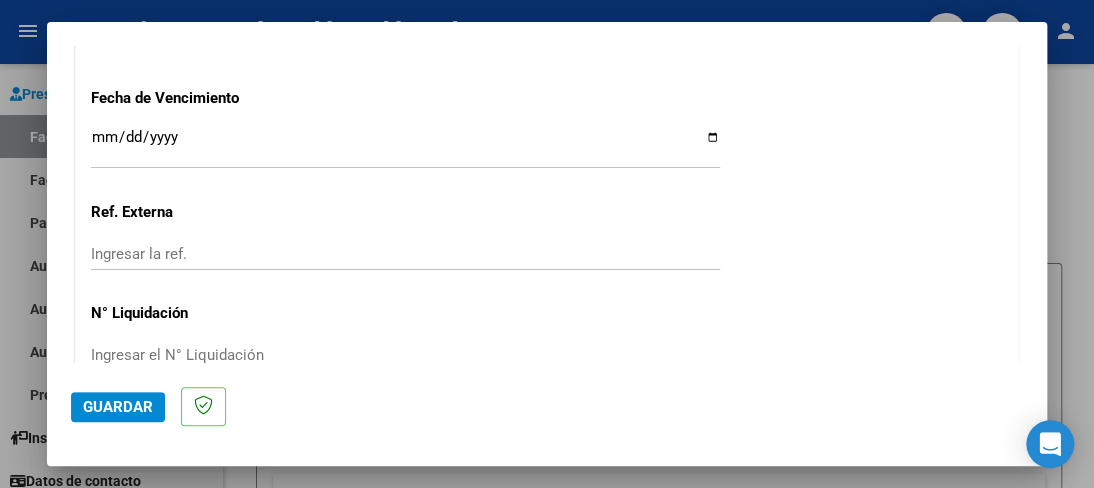 scroll, scrollTop: 1400, scrollLeft: 0, axis: vertical 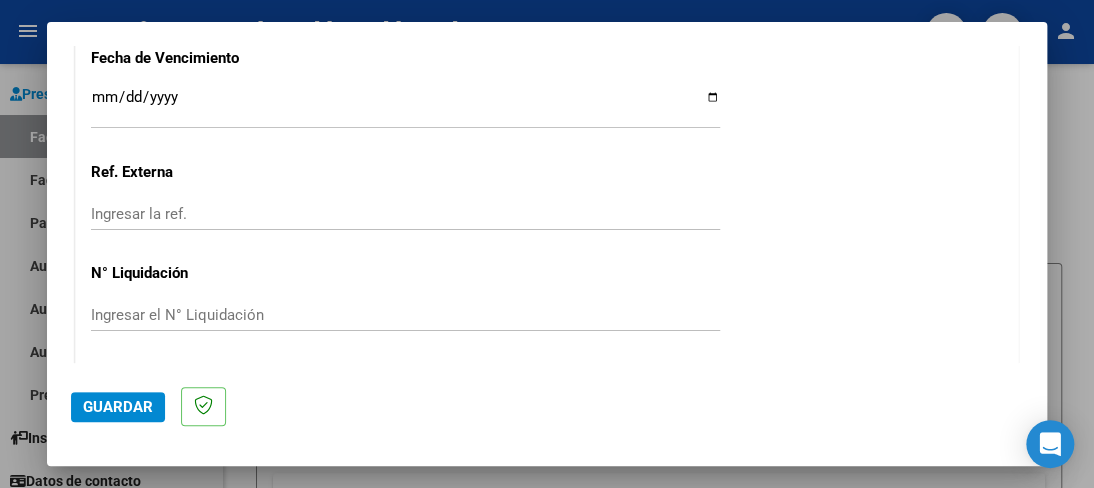 click on "Ingresar el N° Liquidación" at bounding box center (405, 315) 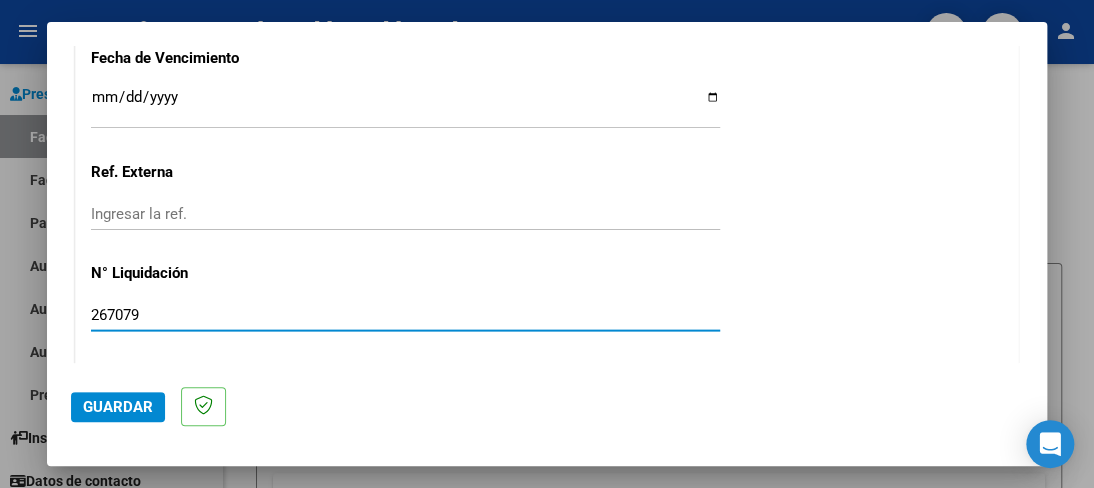 type on "267079" 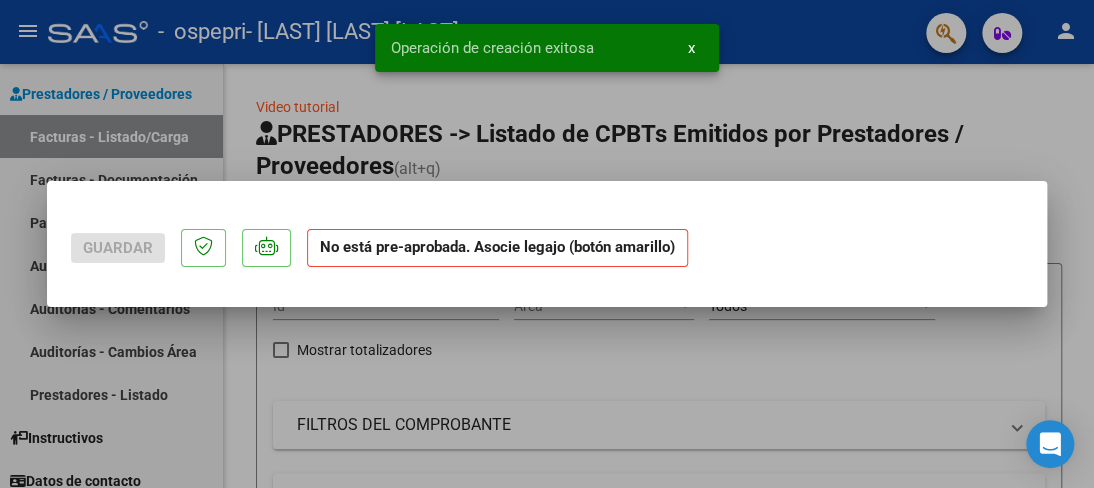 scroll, scrollTop: 0, scrollLeft: 0, axis: both 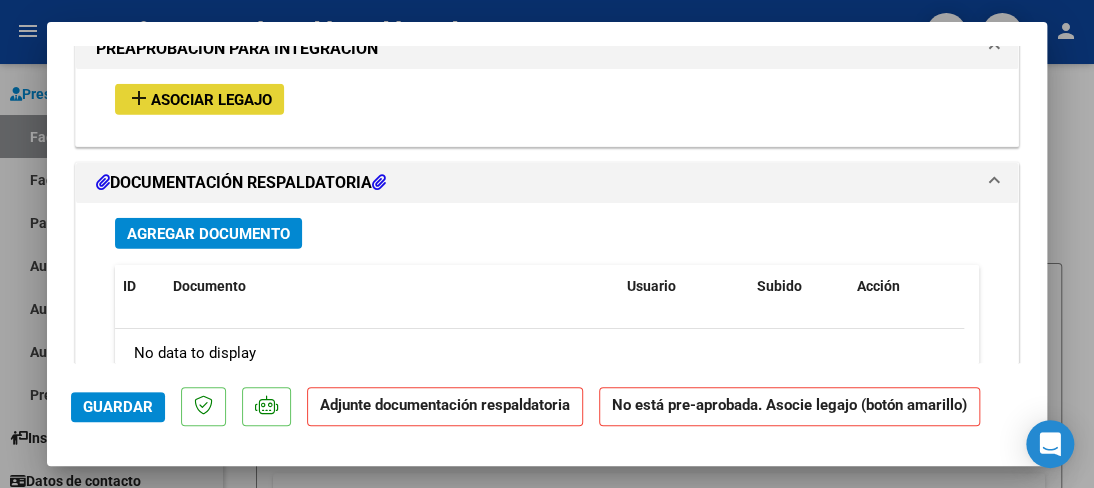 click on "Asociar Legajo" at bounding box center (211, 100) 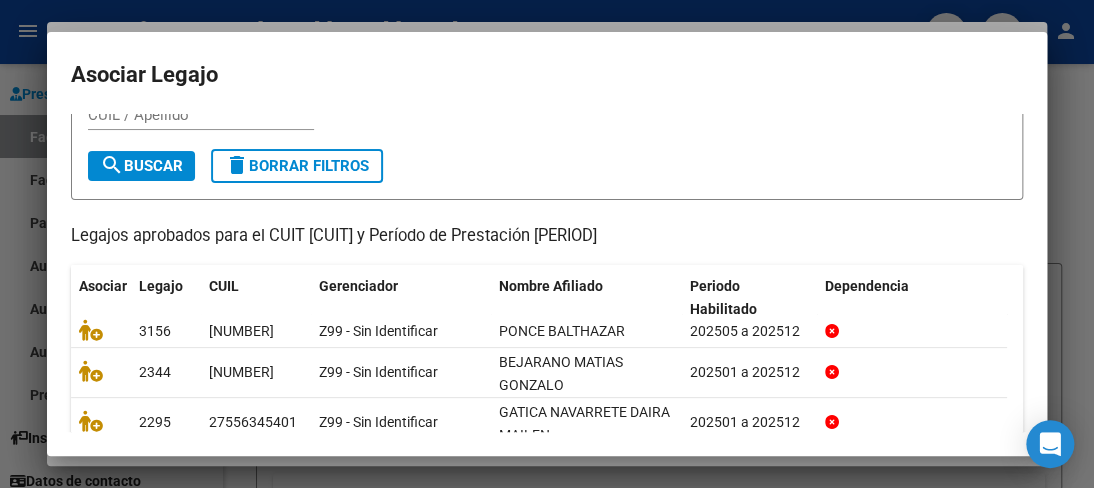 scroll, scrollTop: 160, scrollLeft: 0, axis: vertical 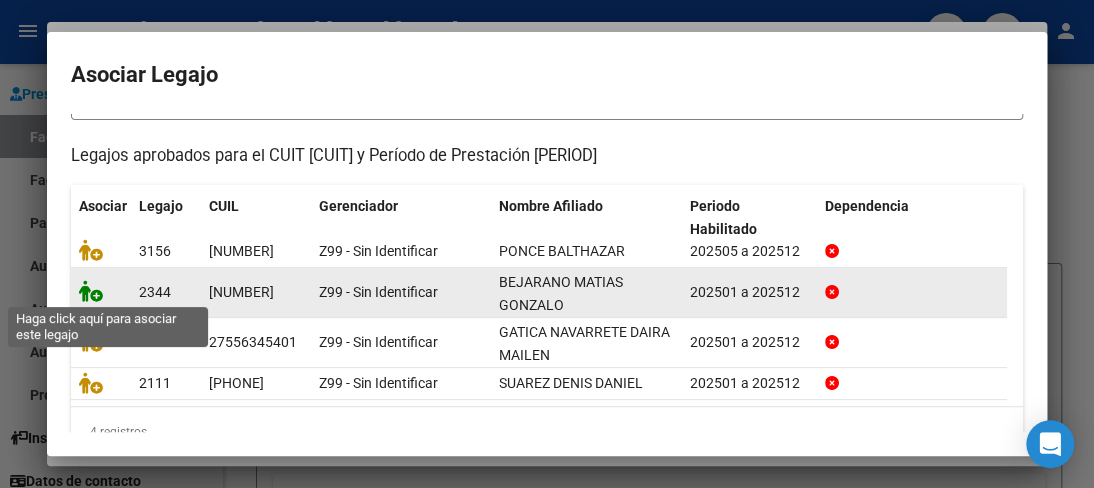 click 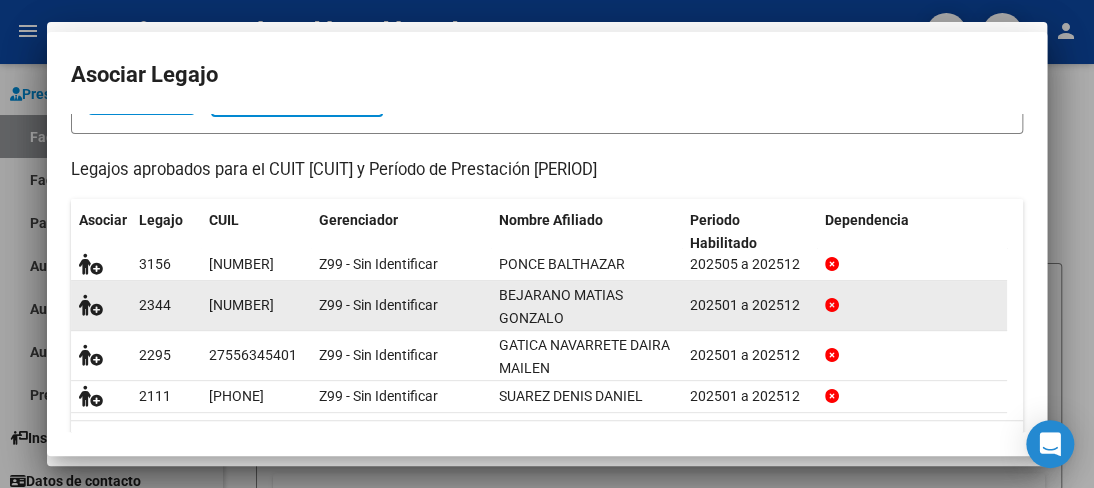 scroll, scrollTop: 1870, scrollLeft: 0, axis: vertical 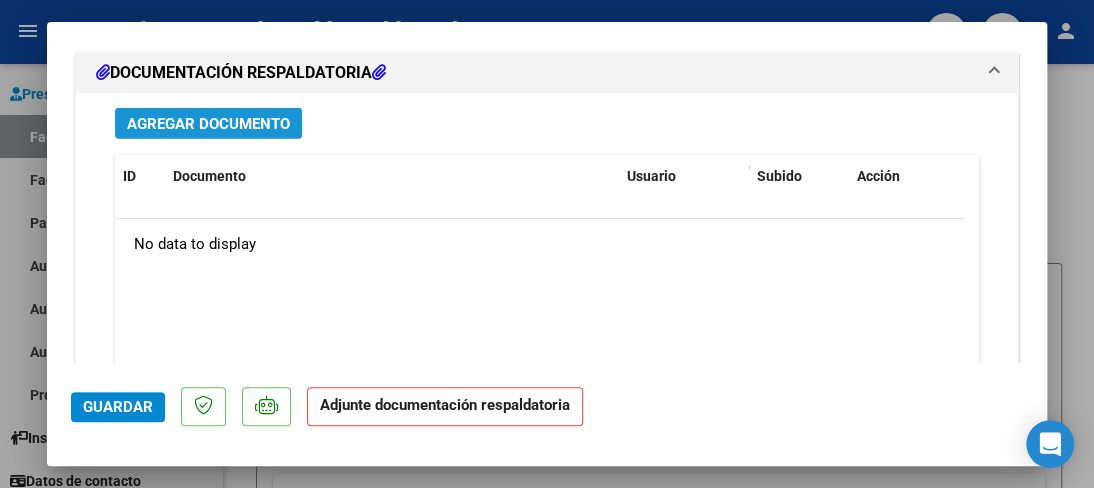 click on "Agregar Documento" at bounding box center (208, 124) 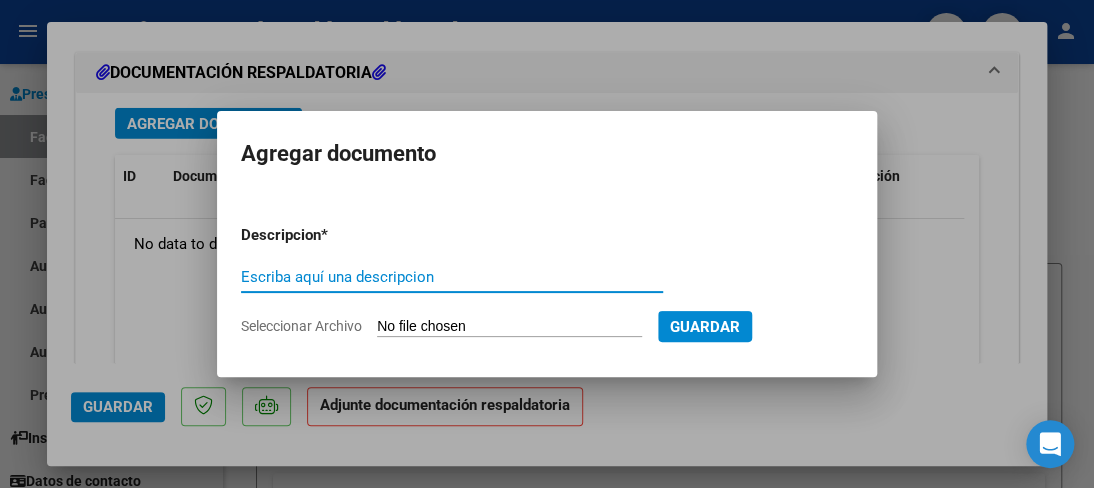 click on "Escriba aquí una descripcion" at bounding box center [452, 277] 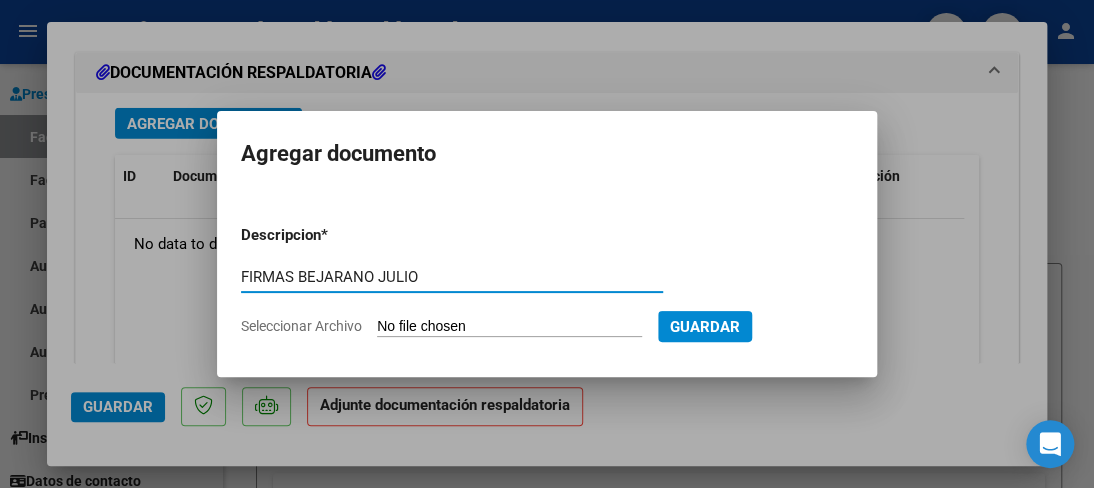 type on "FIRMAS BEJARANO JULIO" 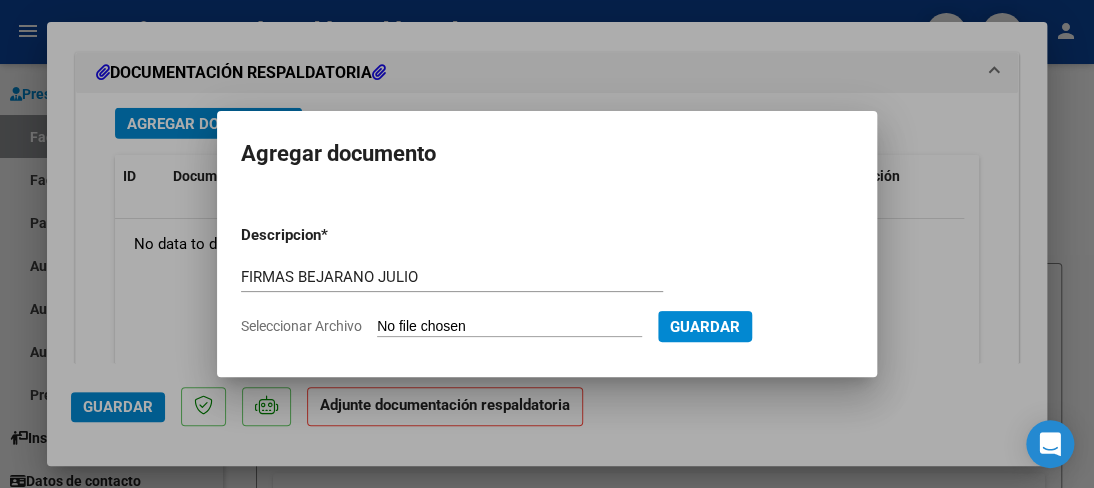 click on "Seleccionar Archivo" at bounding box center (509, 327) 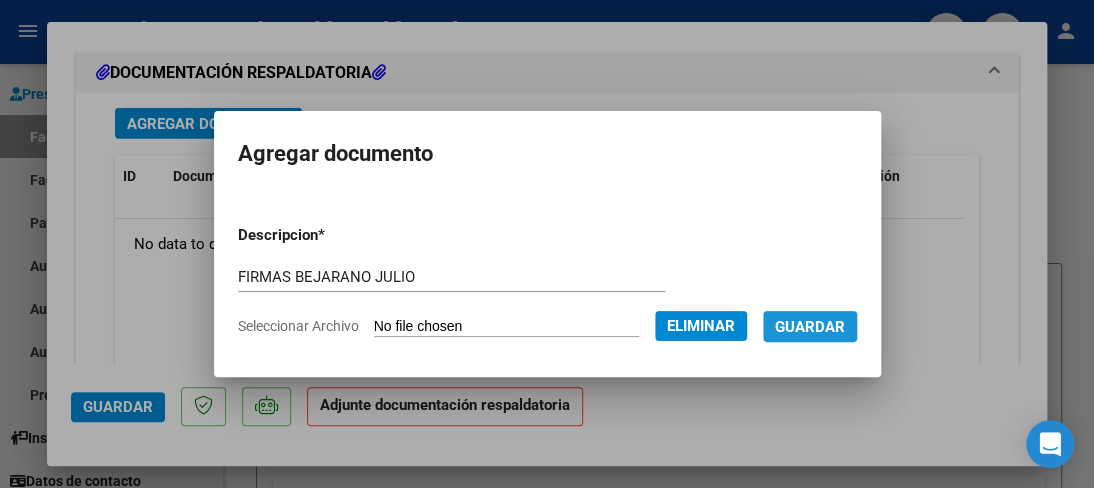 click on "Guardar" at bounding box center (810, 327) 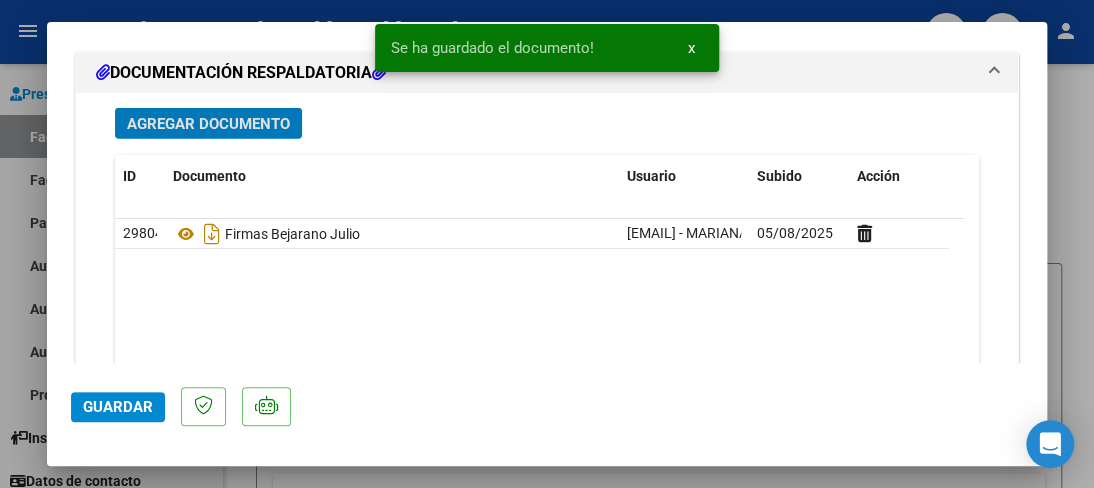 click at bounding box center (547, 244) 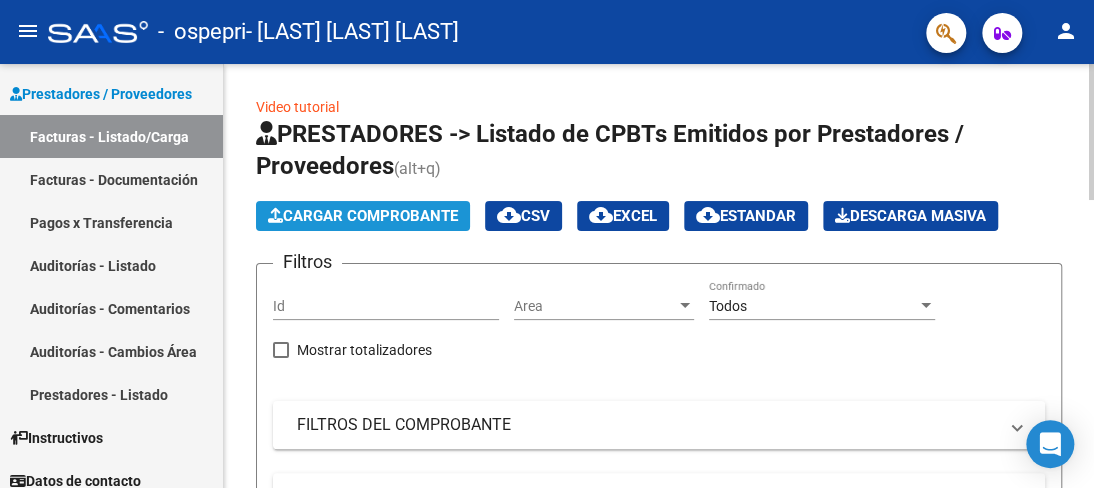 click on "Cargar Comprobante" 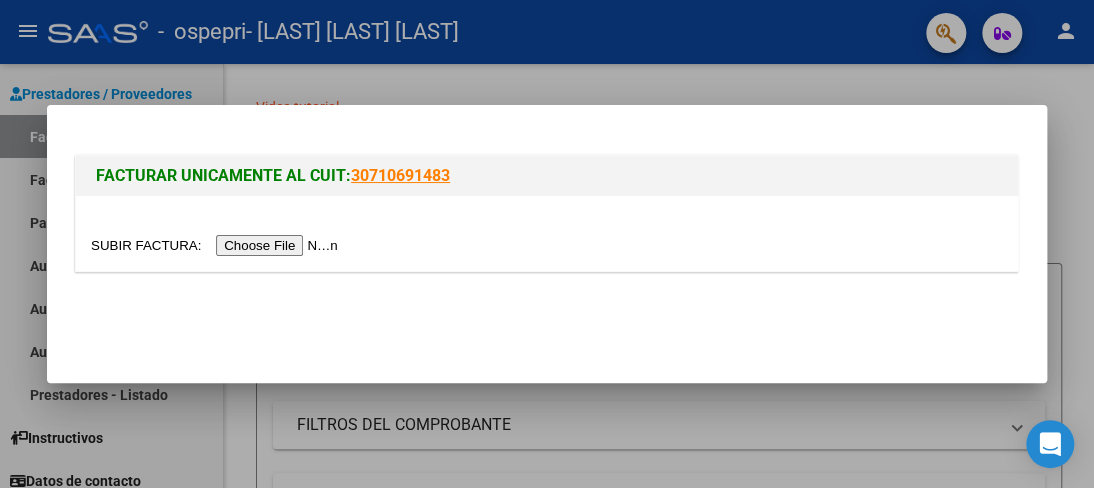 click at bounding box center [217, 245] 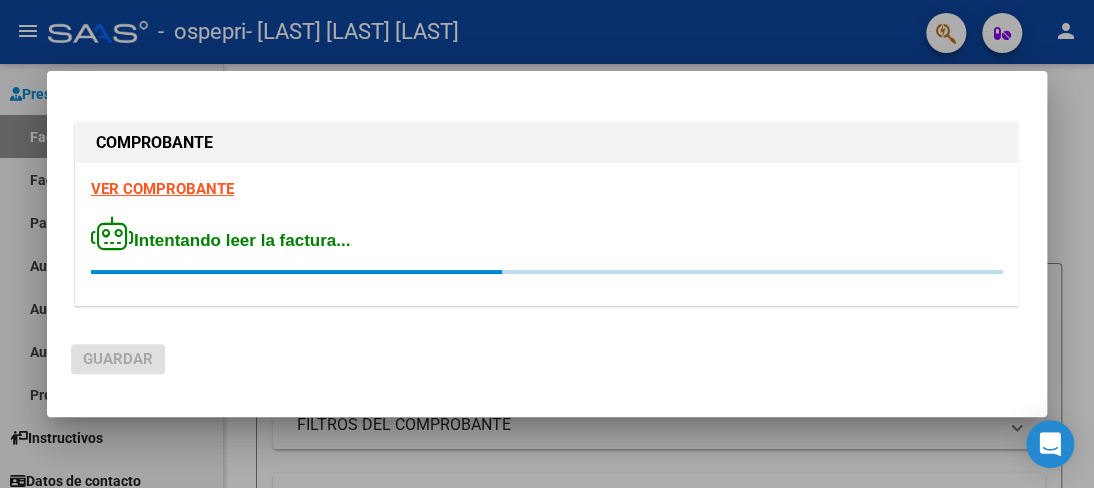 click at bounding box center [547, 244] 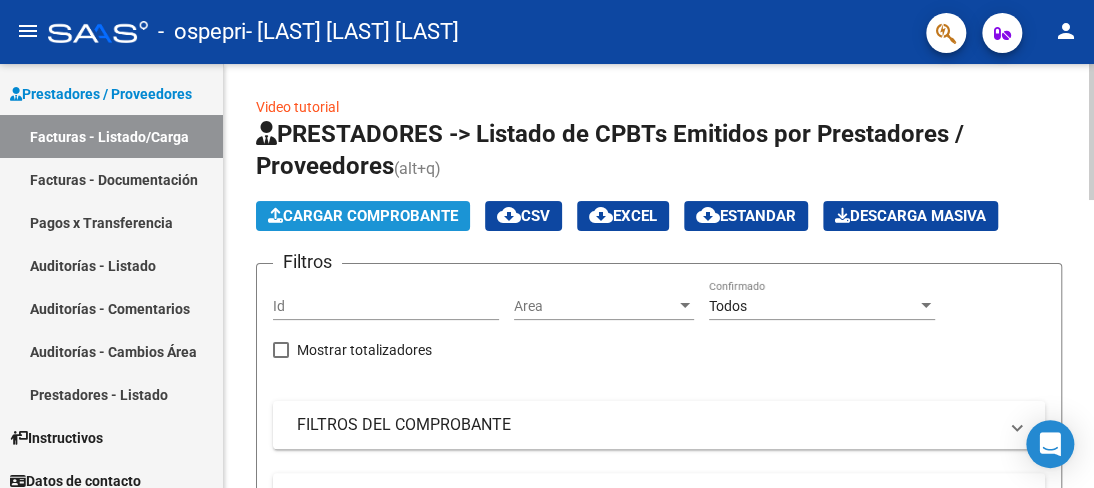 click on "Cargar Comprobante" 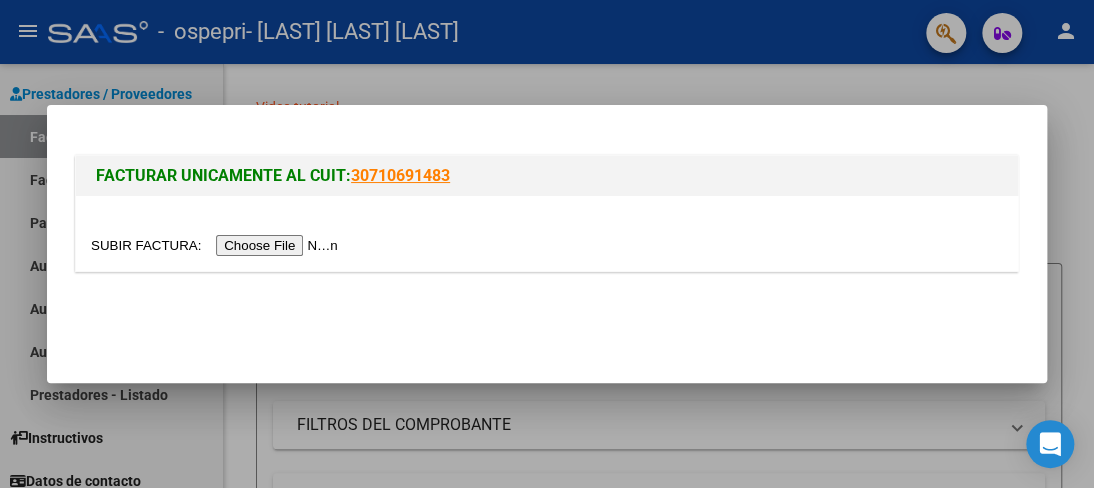 click at bounding box center (217, 245) 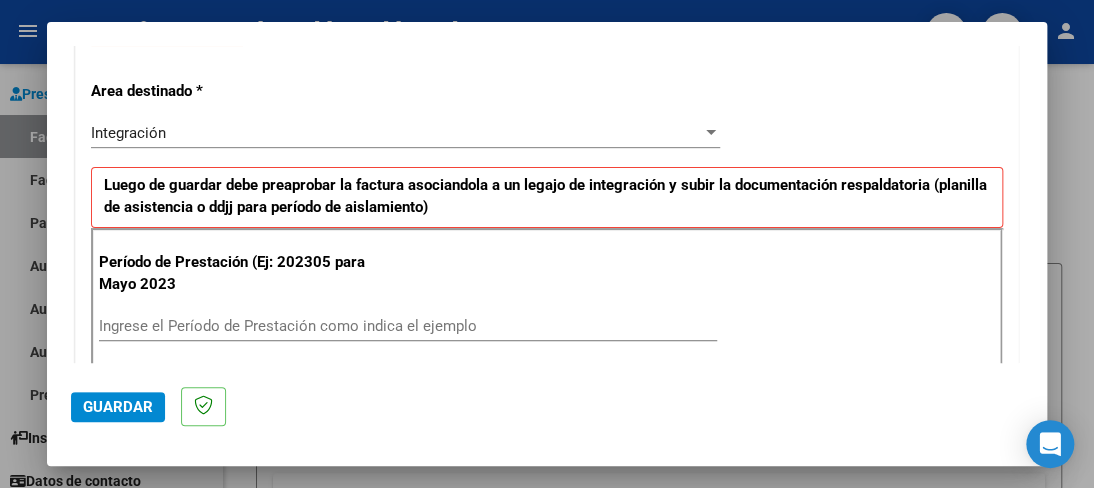 scroll, scrollTop: 440, scrollLeft: 0, axis: vertical 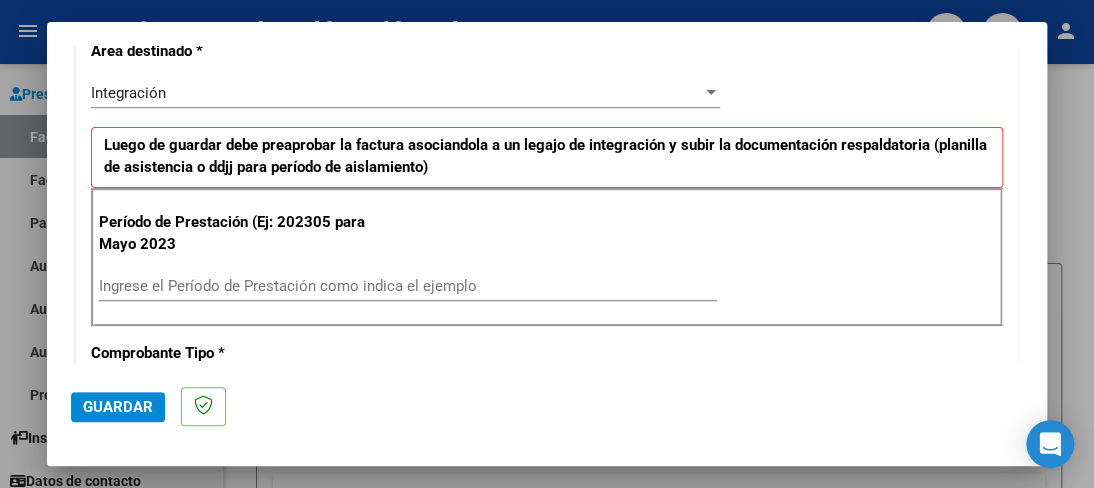 click on "Ingrese el Período de Prestación como indica el ejemplo" at bounding box center (408, 286) 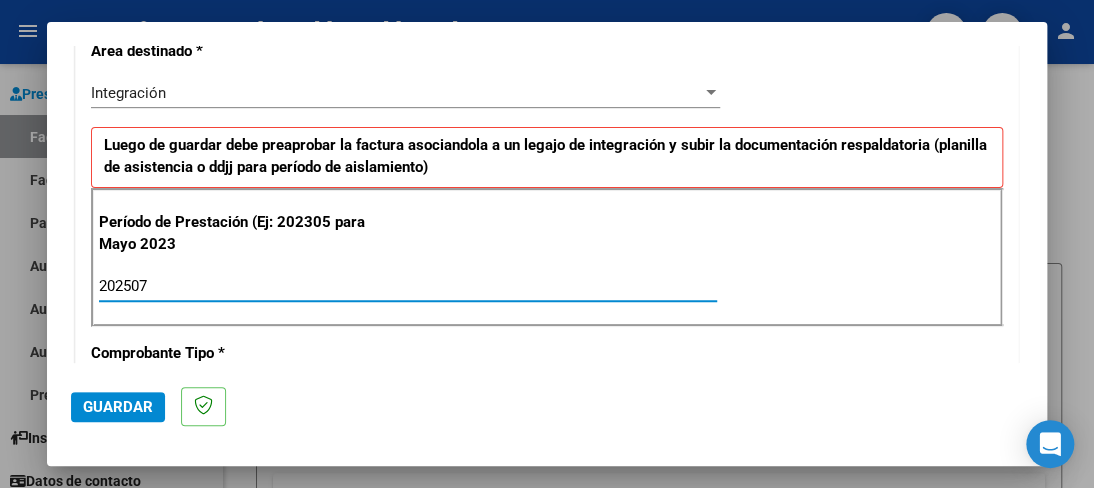 type on "202507" 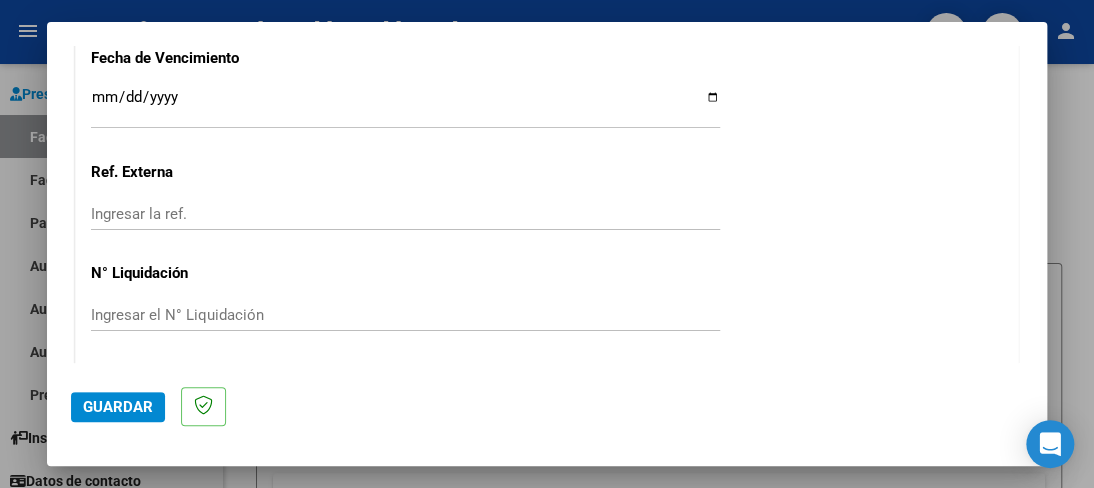 scroll, scrollTop: 1440, scrollLeft: 0, axis: vertical 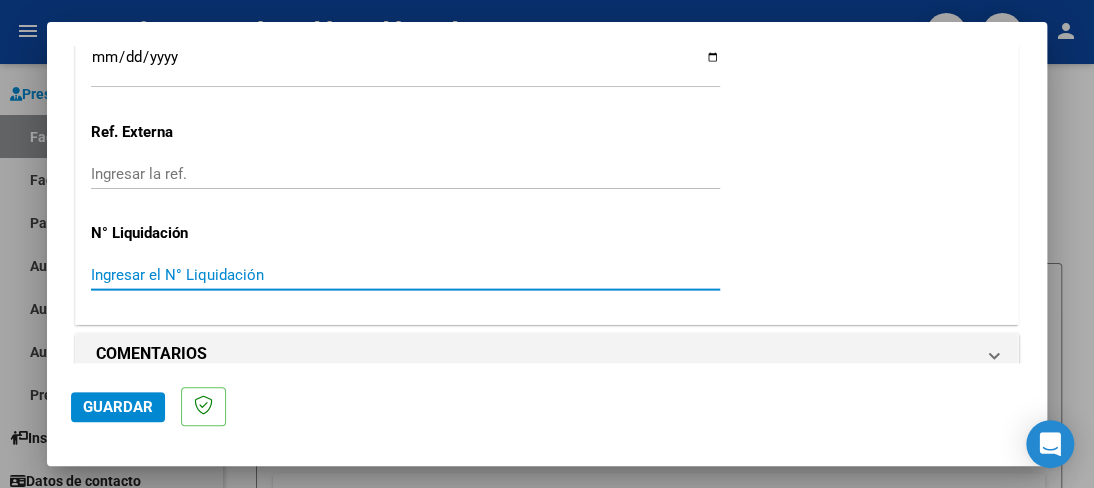 click on "Ingresar el N° Liquidación" at bounding box center (405, 275) 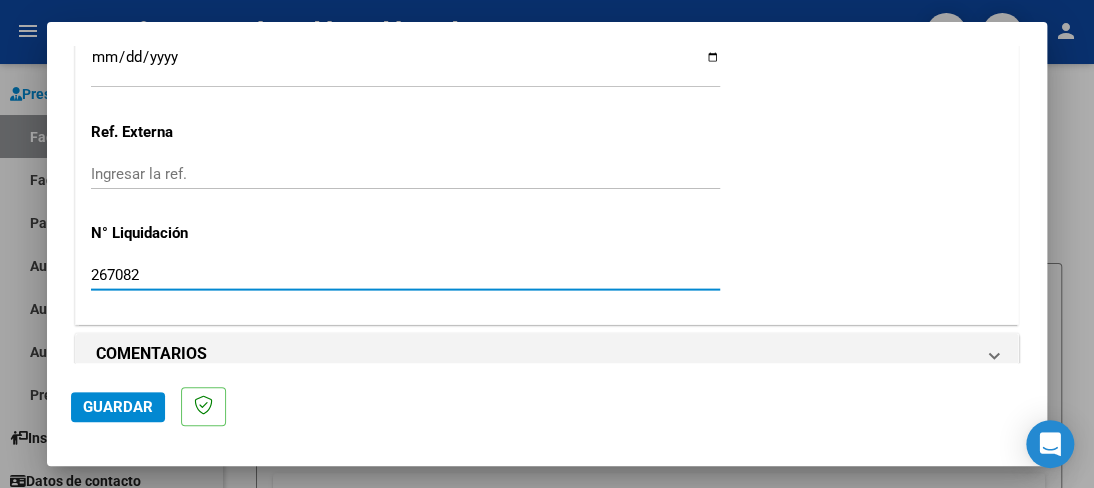 type on "267082" 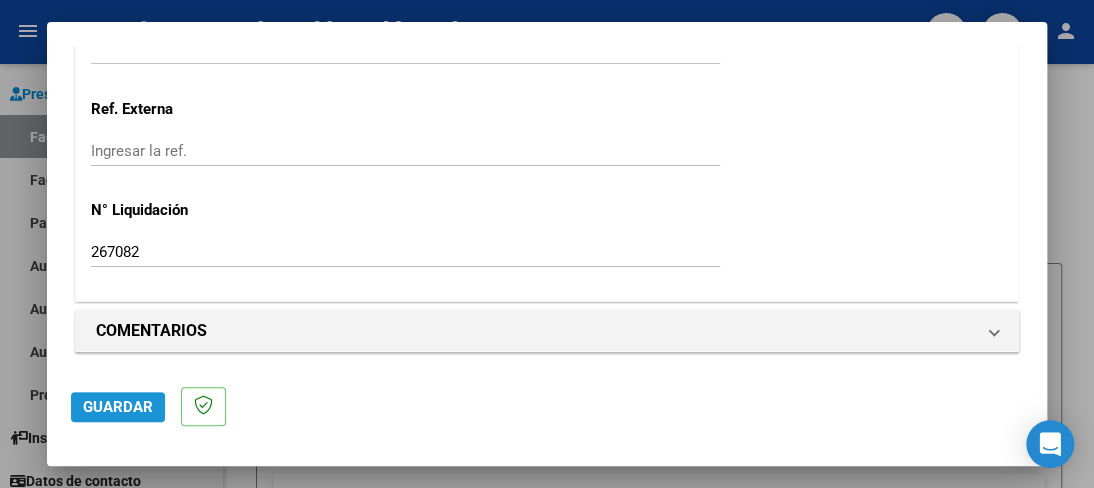 click on "Guardar" 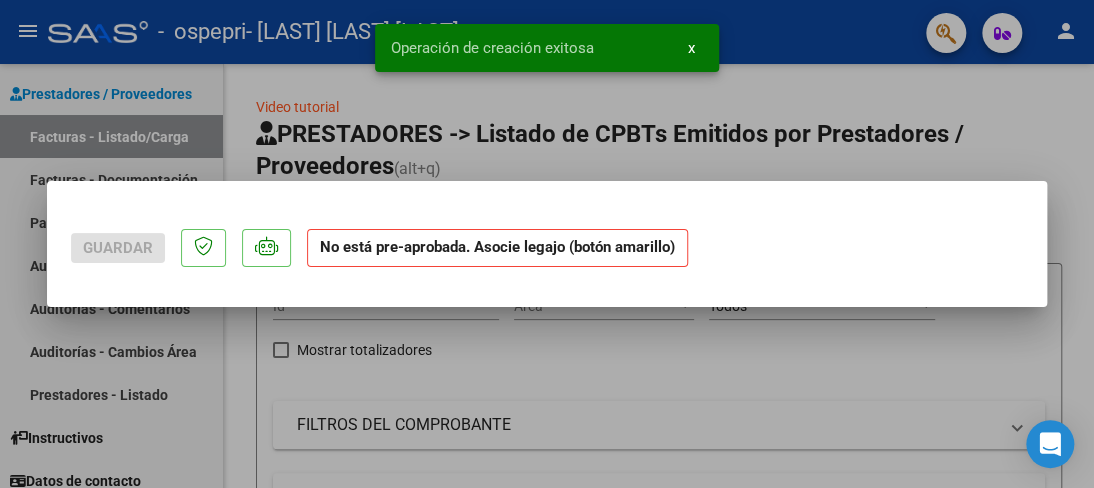 scroll, scrollTop: 0, scrollLeft: 0, axis: both 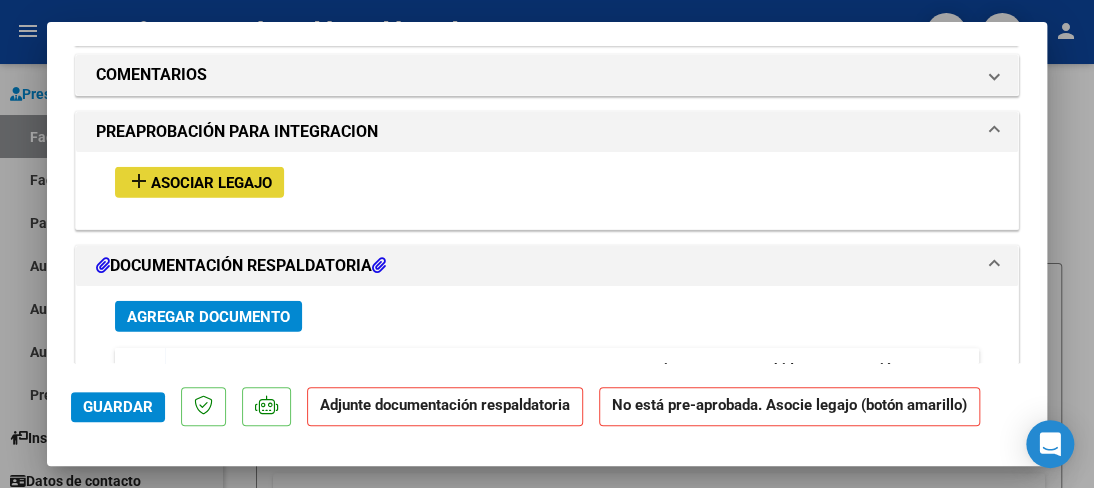 click on "Asociar Legajo" at bounding box center [211, 183] 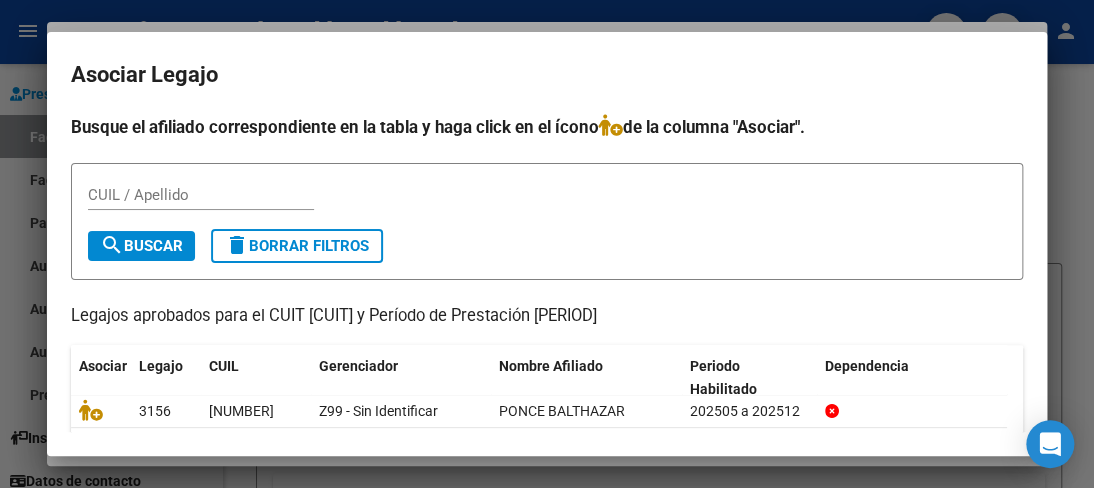 scroll, scrollTop: 199, scrollLeft: 0, axis: vertical 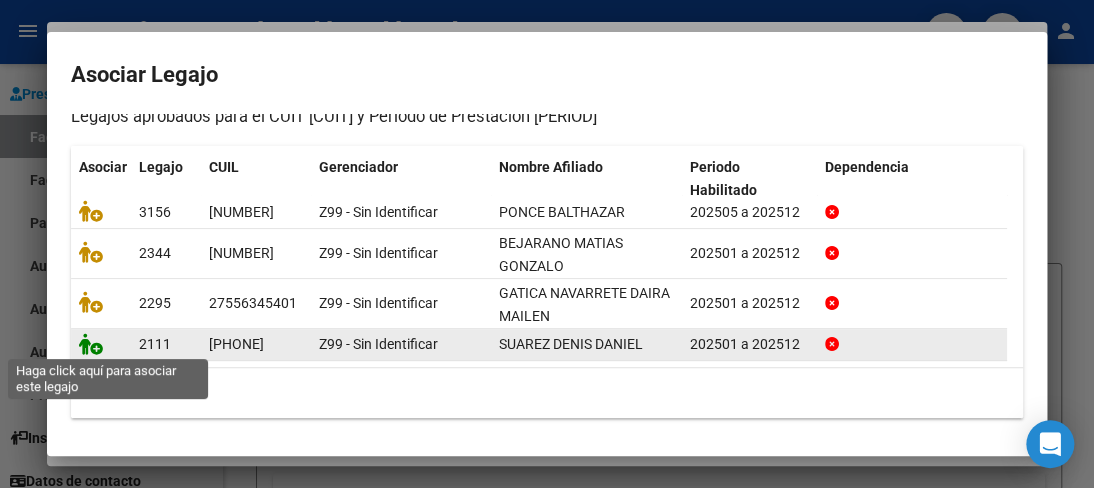 click 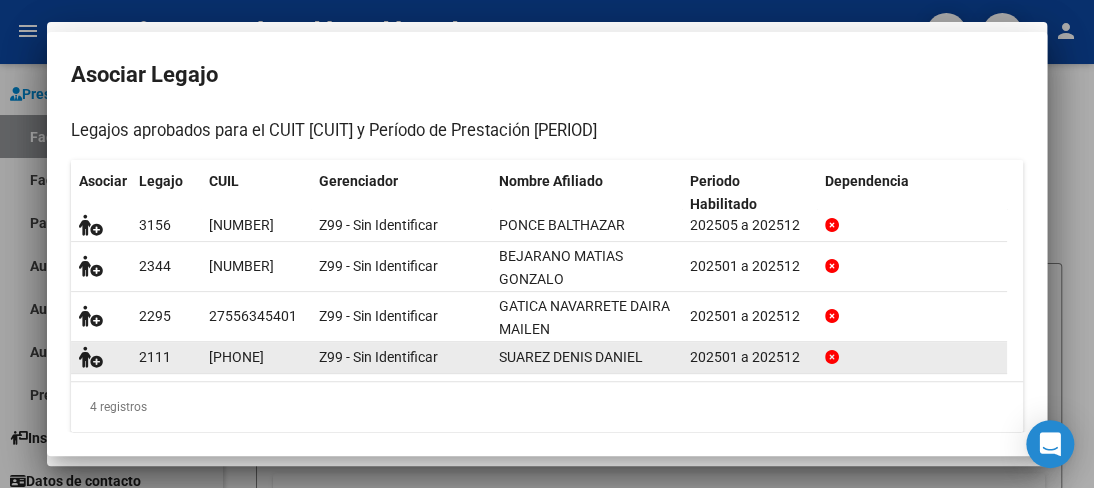 scroll, scrollTop: 0, scrollLeft: 0, axis: both 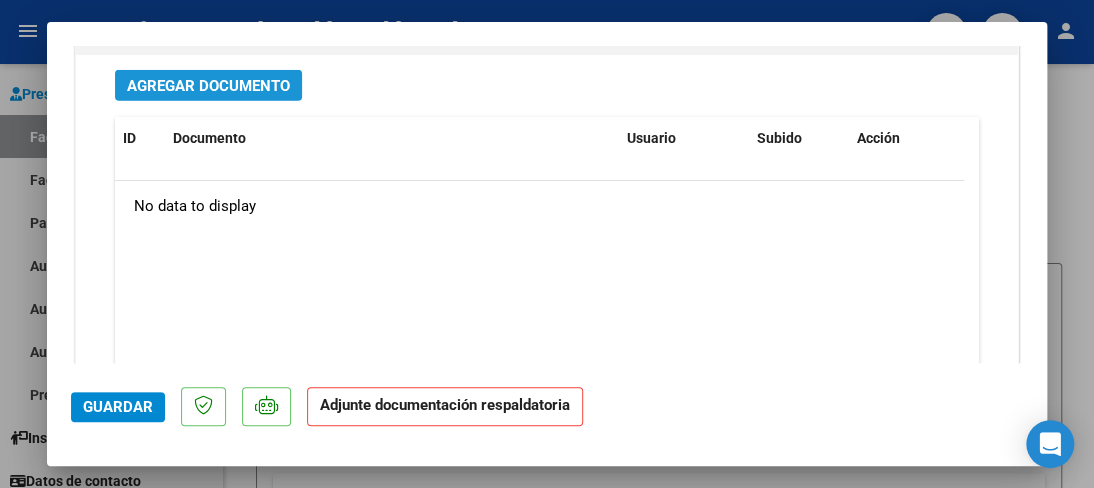 click on "Agregar Documento" at bounding box center (208, 86) 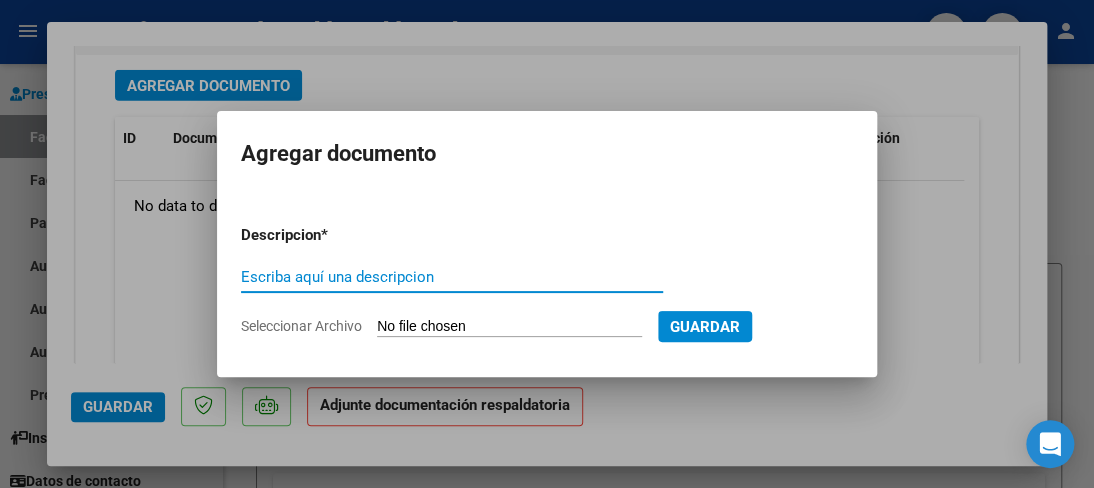 click on "Escriba aquí una descripcion" at bounding box center [452, 277] 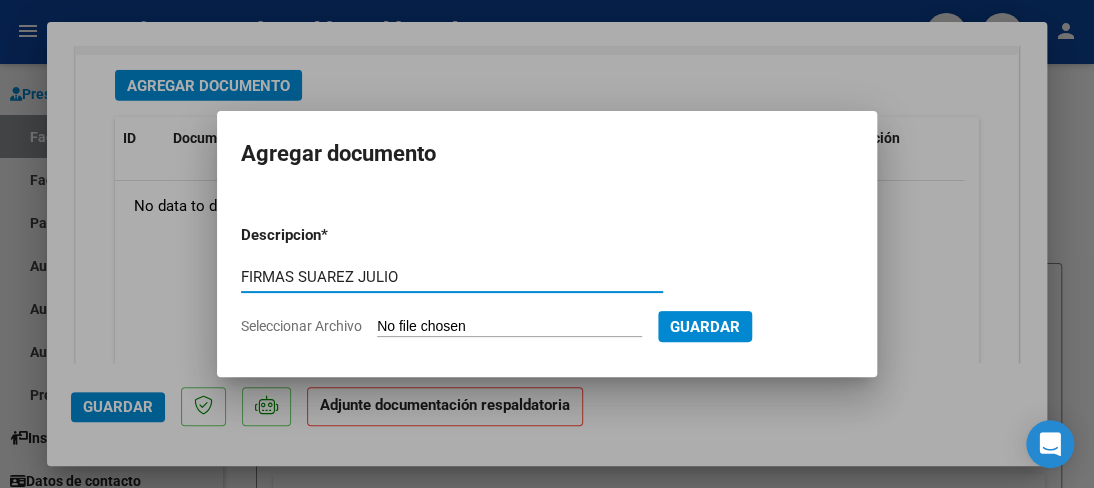 type on "FIRMAS SUAREZ JULIO" 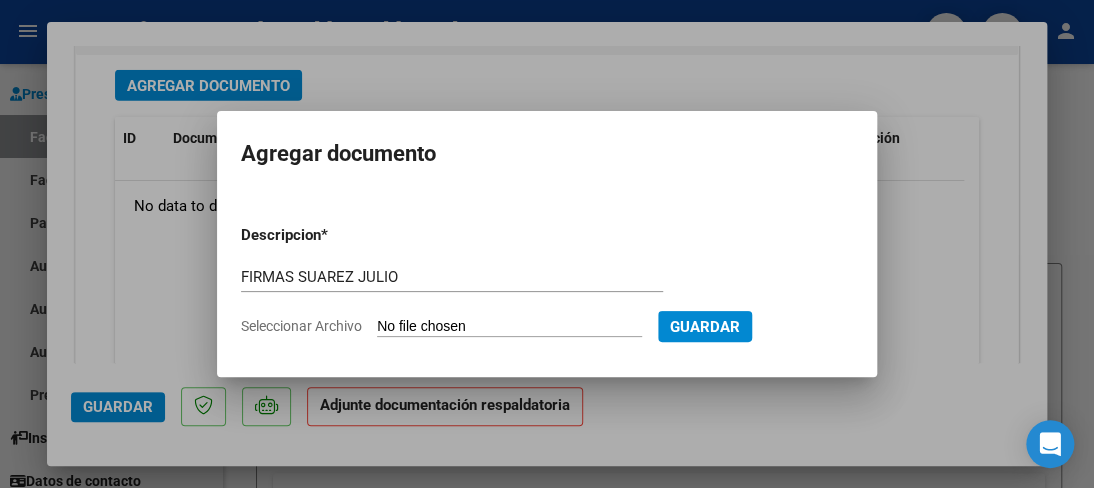 click on "Seleccionar Archivo" at bounding box center (509, 327) 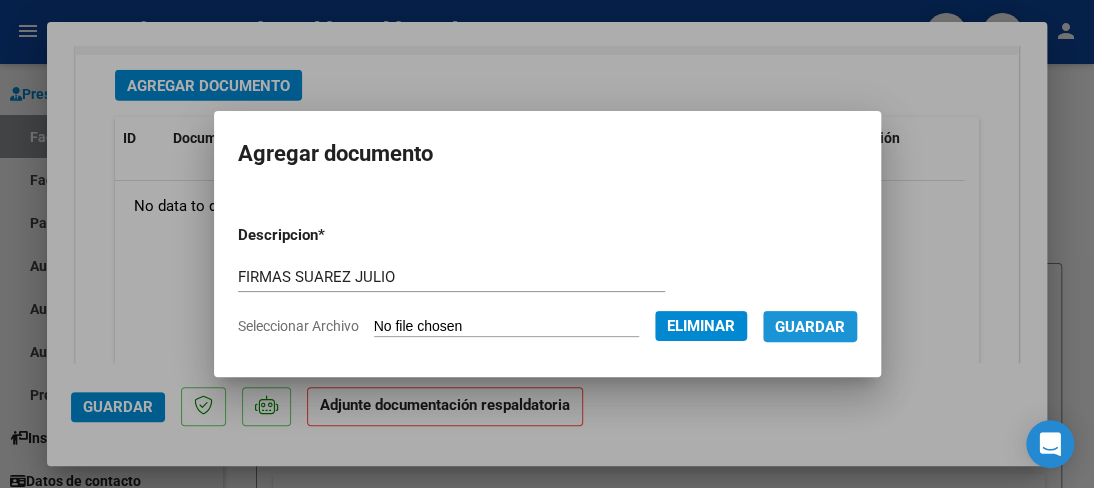 click on "Guardar" at bounding box center (810, 327) 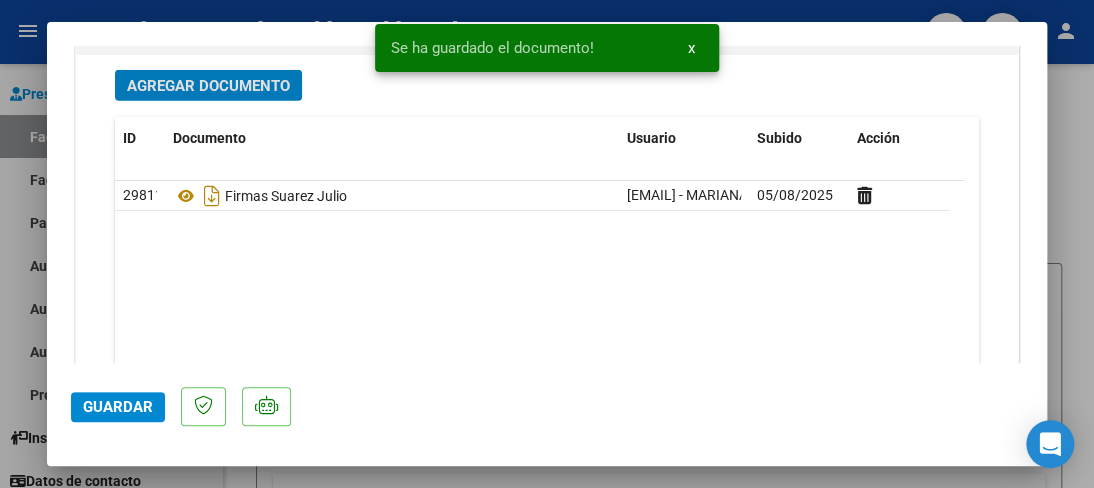 click on "Guardar" 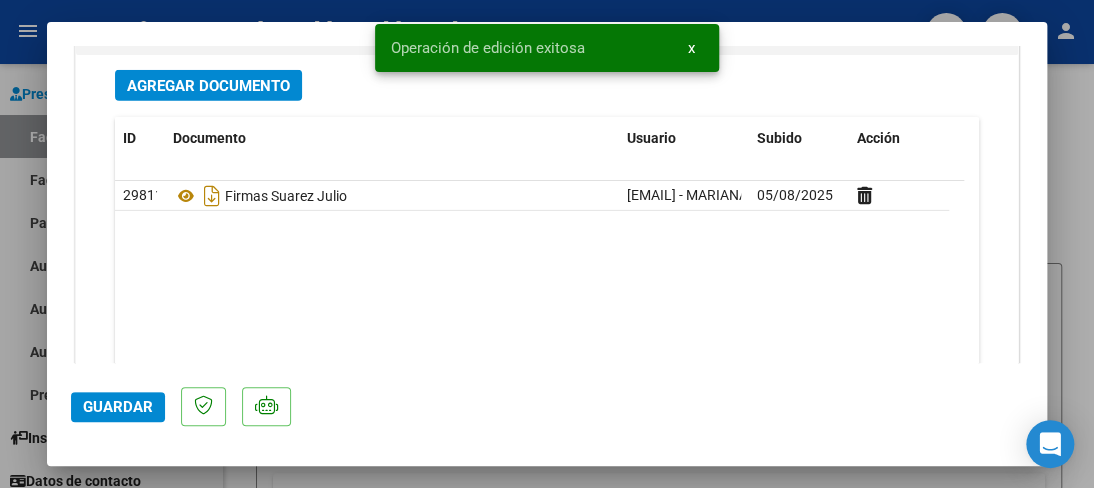 click at bounding box center [547, 244] 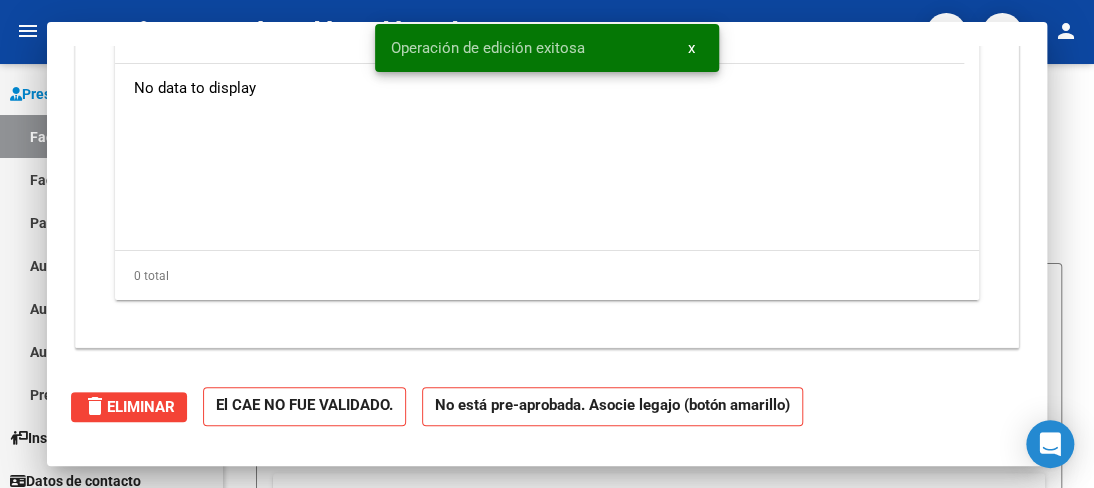 scroll, scrollTop: 0, scrollLeft: 0, axis: both 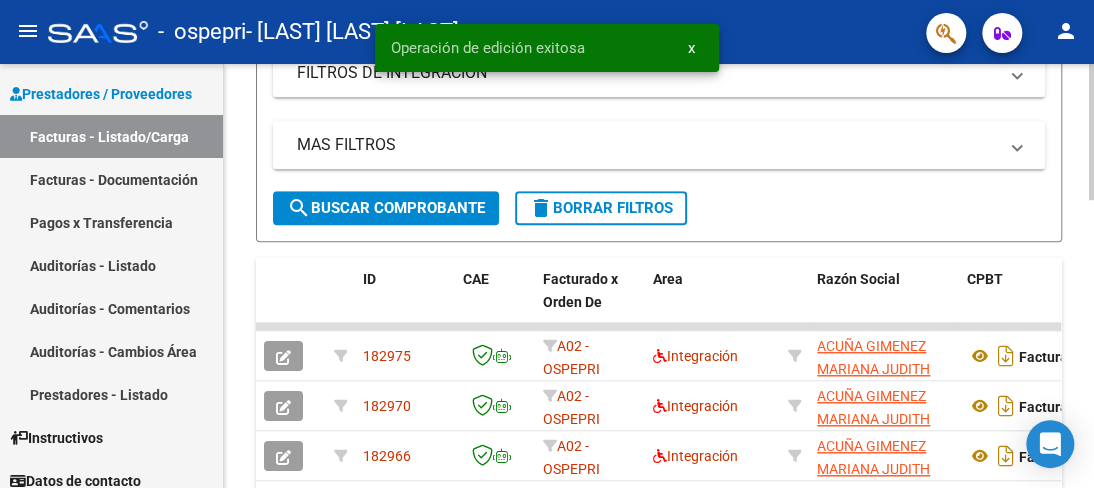 click 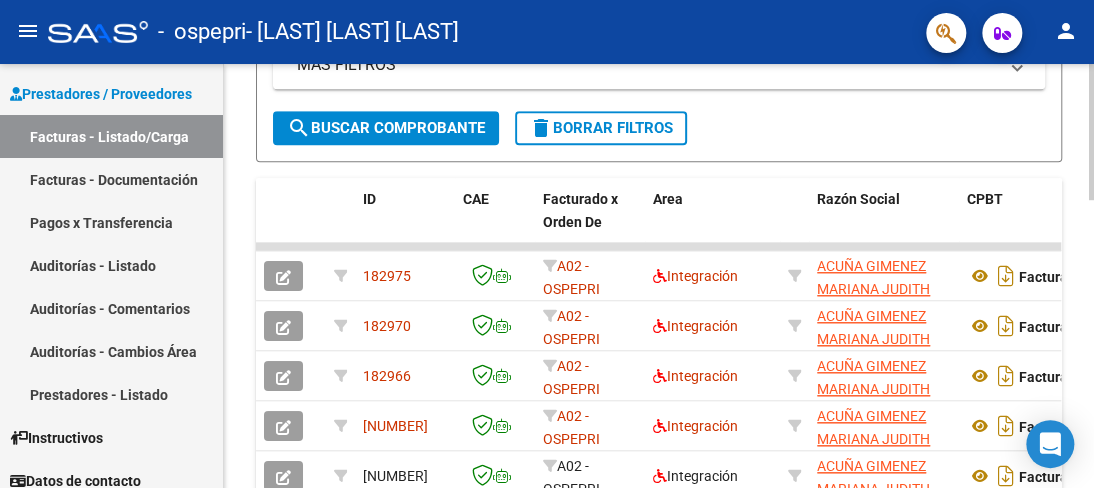 scroll, scrollTop: 544, scrollLeft: 0, axis: vertical 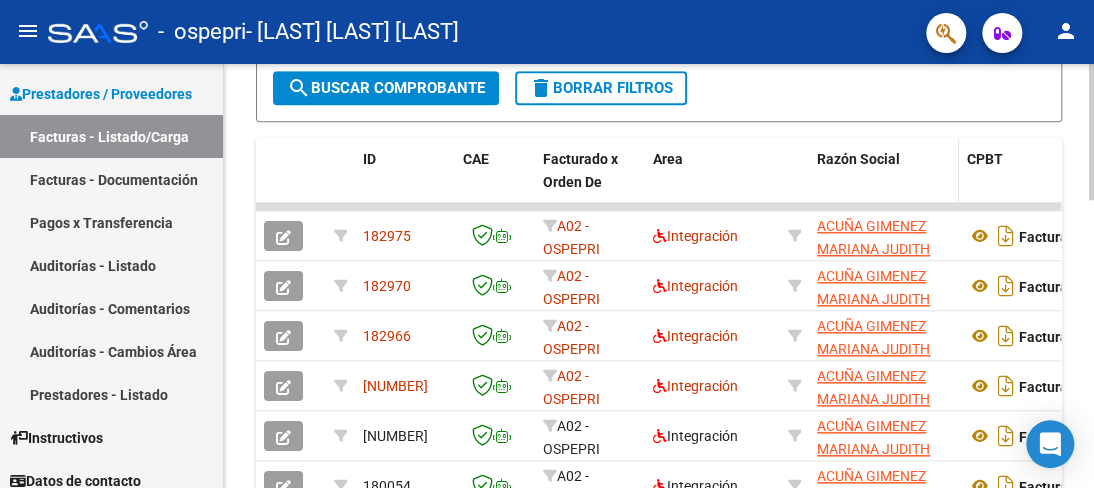 click on "Razón Social" 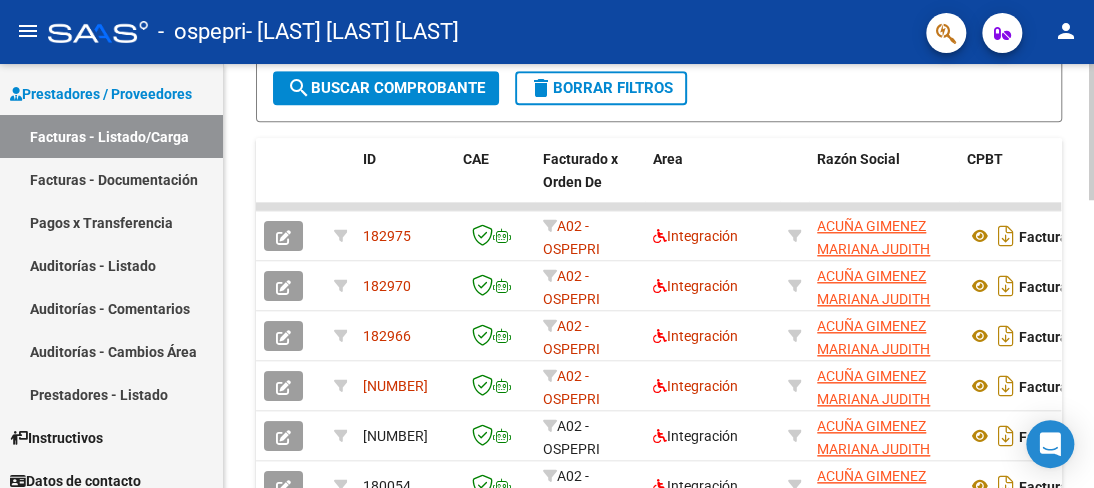 click on "Video tutorial   PRESTADORES -> Listado de CPBTs Emitidos por Prestadores / Proveedores (alt+q)   Cargar Comprobante
cloud_download  CSV  cloud_download  EXCEL  cloud_download  Estandar   Descarga Masiva
Filtros Id Area Area Todos Confirmado   Mostrar totalizadores   FILTROS DEL COMPROBANTE  Comprobante Tipo Comprobante Tipo Start date – End date Fec. Comprobante Desde / Hasta Días Emisión Desde(cant. días) Días Emisión Hasta(cant. días) CUIT / Razón Social Pto. Venta Nro. Comprobante Código SSS CAE Válido CAE Válido Todos Cargado Módulo Hosp. Todos Tiene facturacion Apócrifa Hospital Refes  FILTROS DE INTEGRACION  Período De Prestación Campos del Archivo de Rendición Devuelto x SSS (dr_envio) Todos Rendido x SSS (dr_envio) Tipo de Registro Tipo de Registro Período Presentación Período Presentación Campos del Legajo Asociado (preaprobación) Afiliado Legajo (cuil/nombre) Todos Solo facturas preaprobadas  MAS FILTROS  Todos Con Doc. Respaldatoria Todos Con Trazabilidad Todos – – 0" 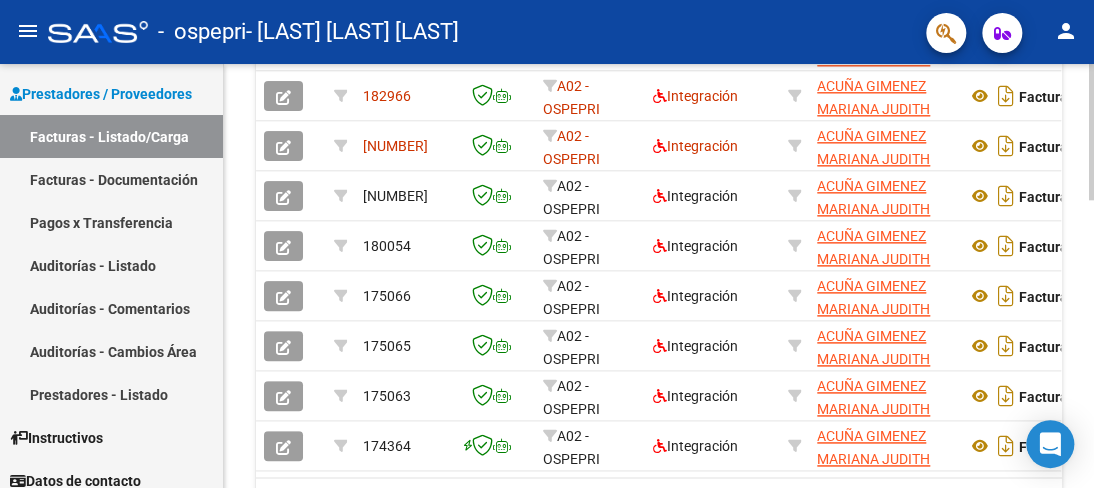 scroll, scrollTop: 824, scrollLeft: 0, axis: vertical 